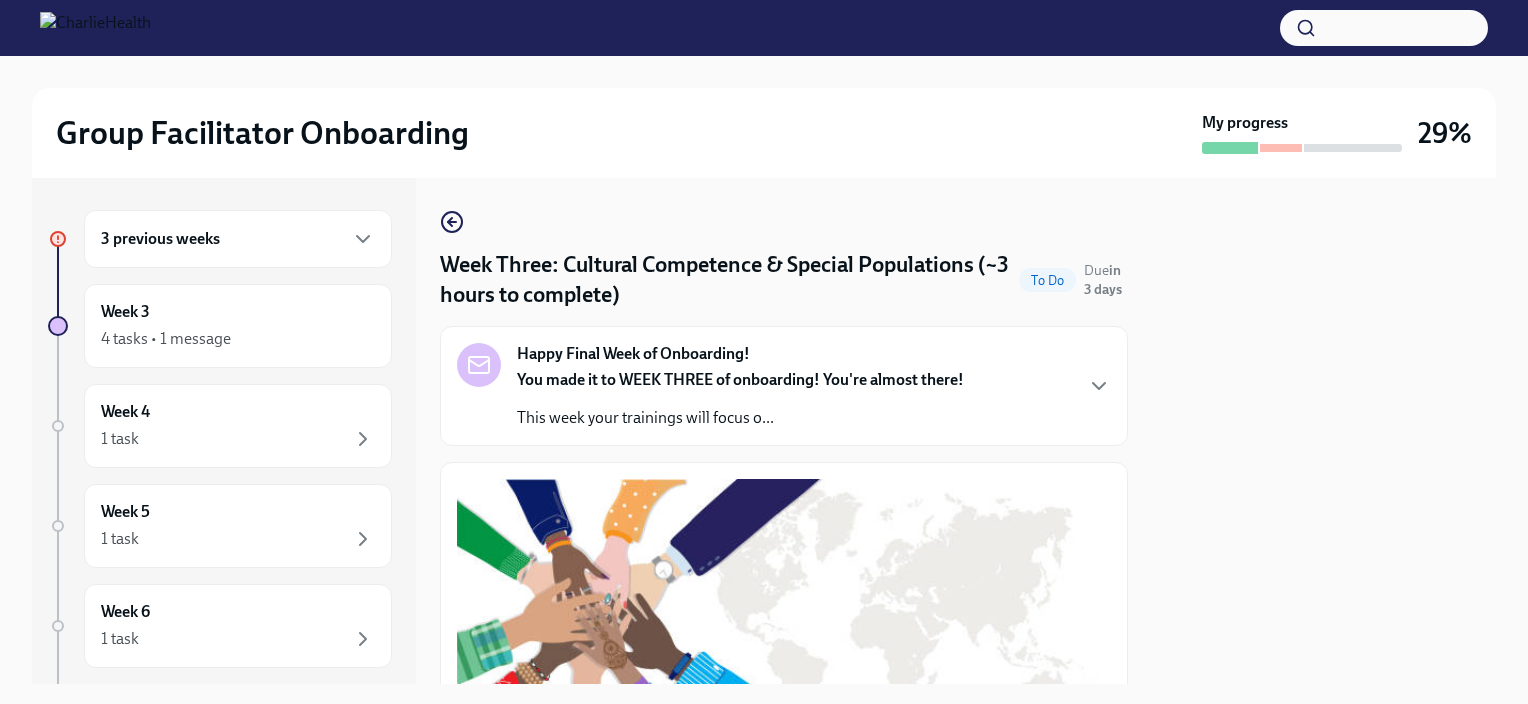 scroll, scrollTop: 0, scrollLeft: 0, axis: both 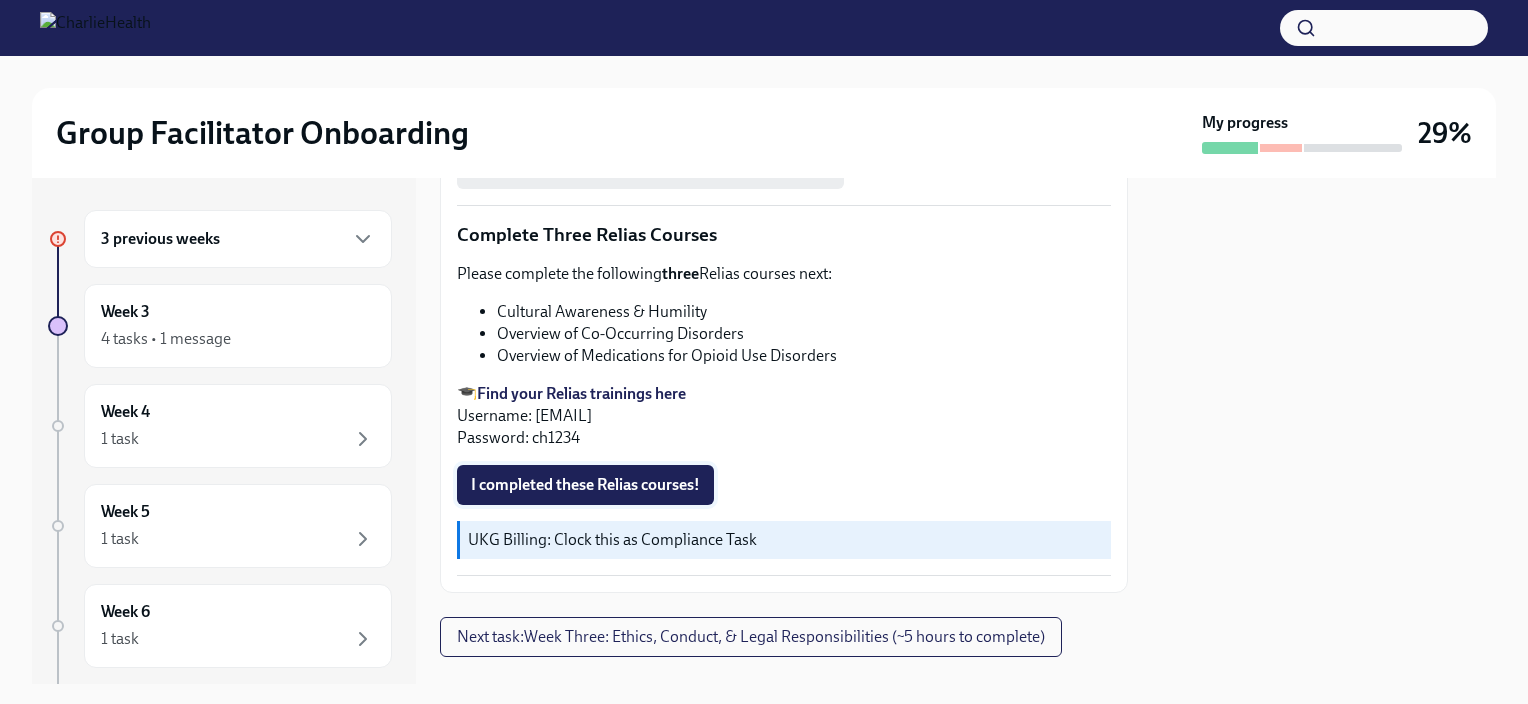click on "I completed these Relias courses!" at bounding box center (585, 485) 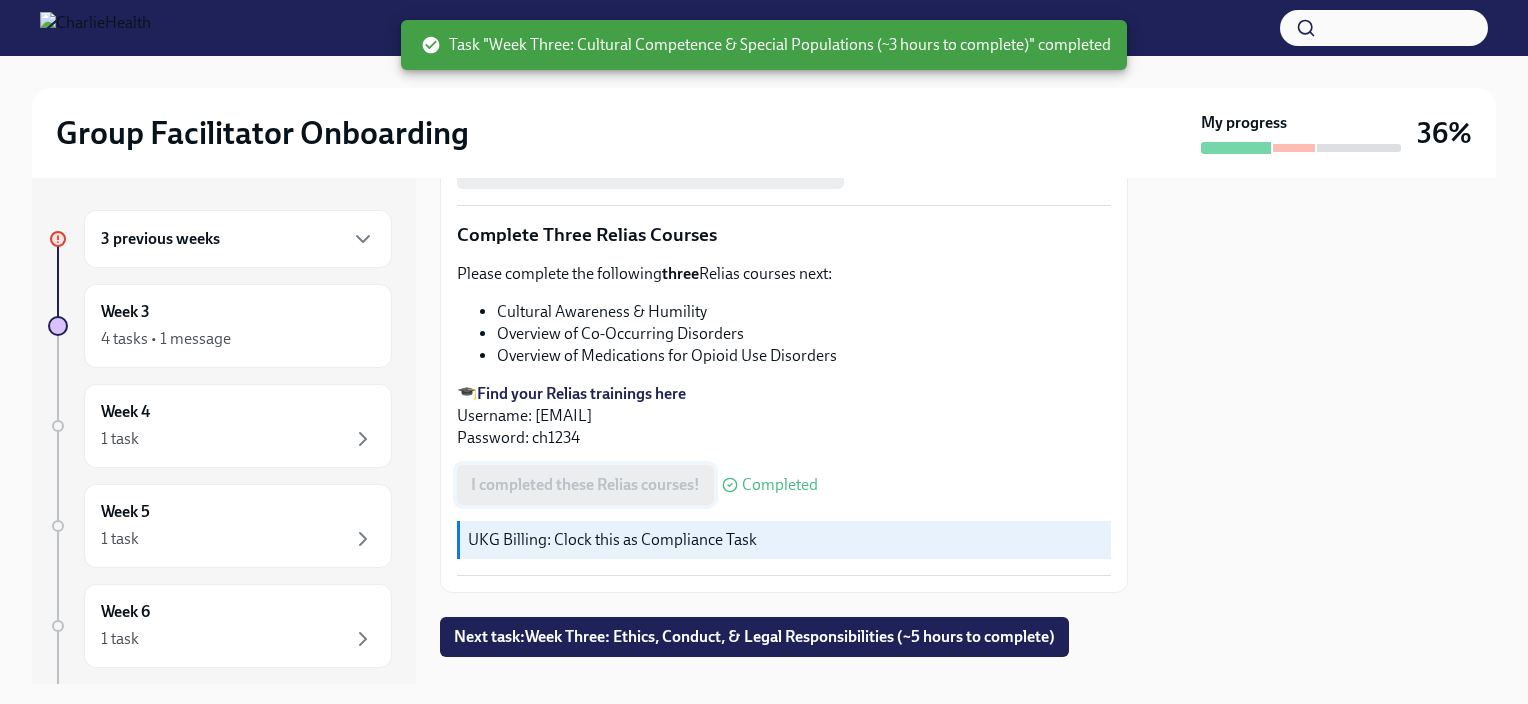scroll, scrollTop: 1549, scrollLeft: 0, axis: vertical 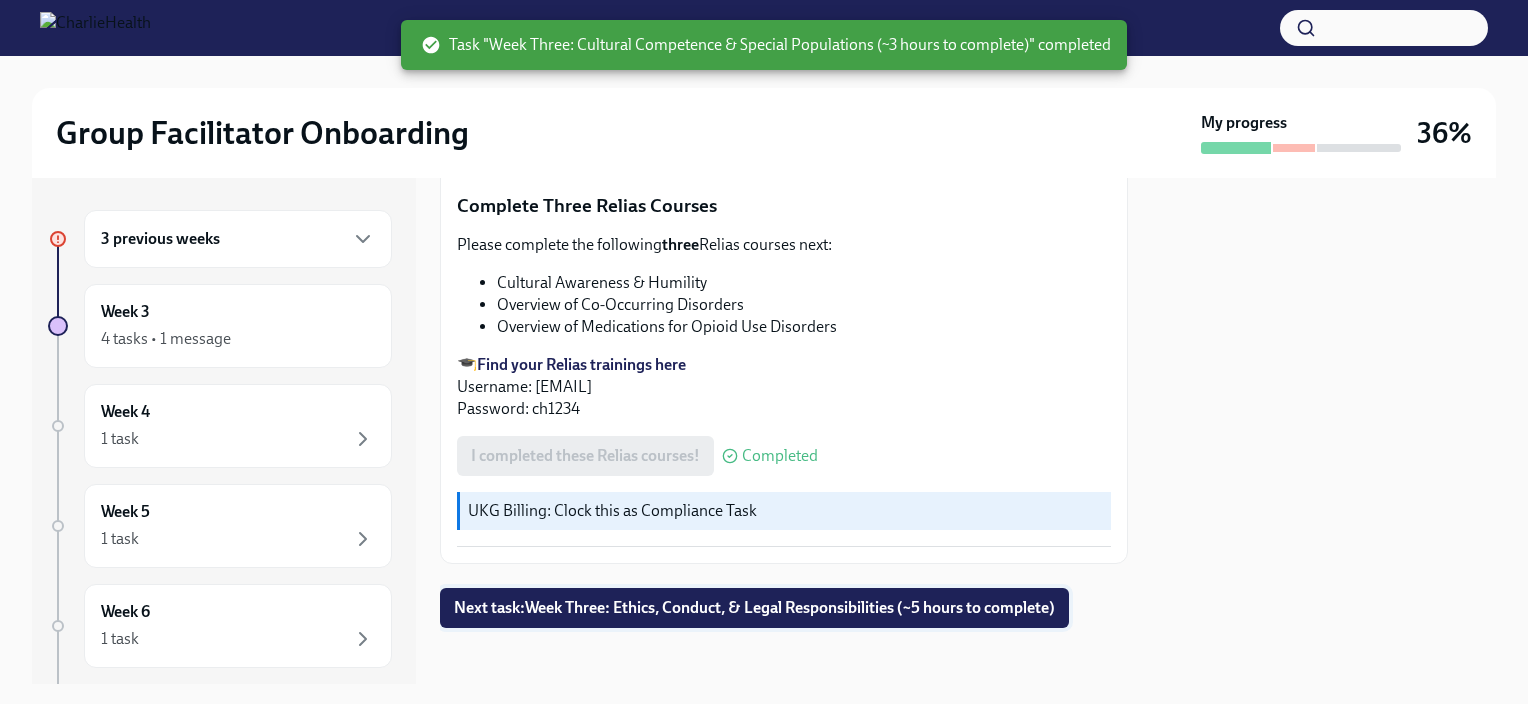 click on "Next task :  Week Three: Ethics, Conduct, & Legal Responsibilities (~5 hours to complete)" at bounding box center [754, 608] 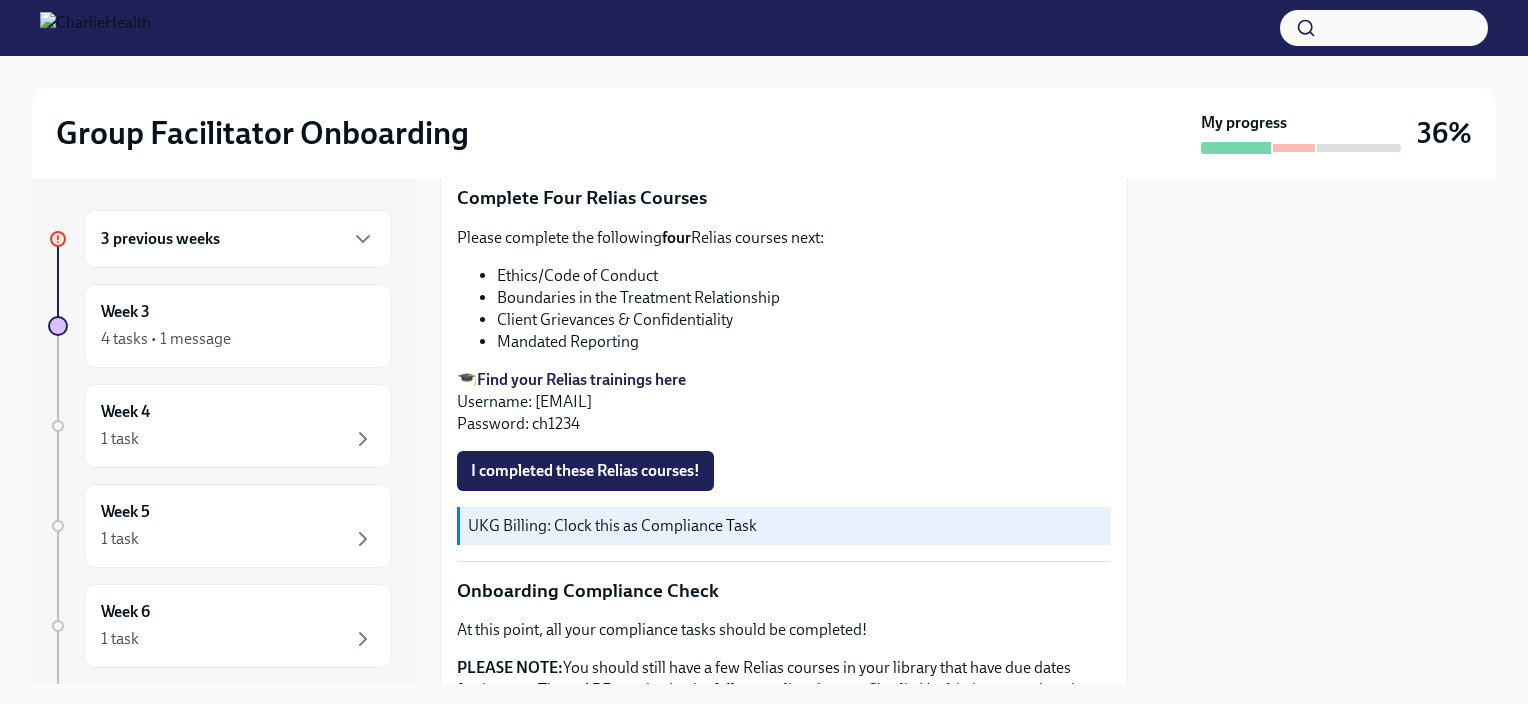 scroll, scrollTop: 848, scrollLeft: 0, axis: vertical 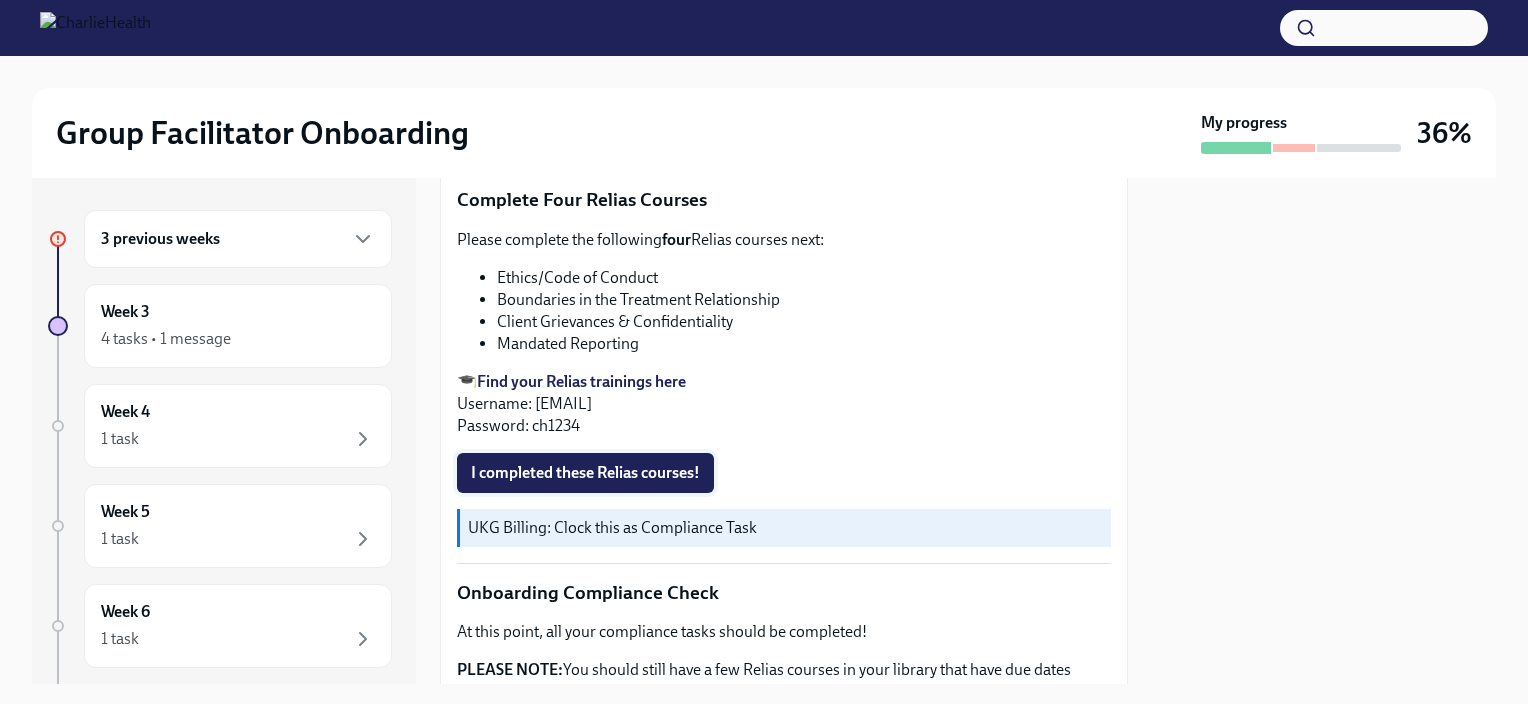 click on "I completed these Relias courses!" at bounding box center (585, 473) 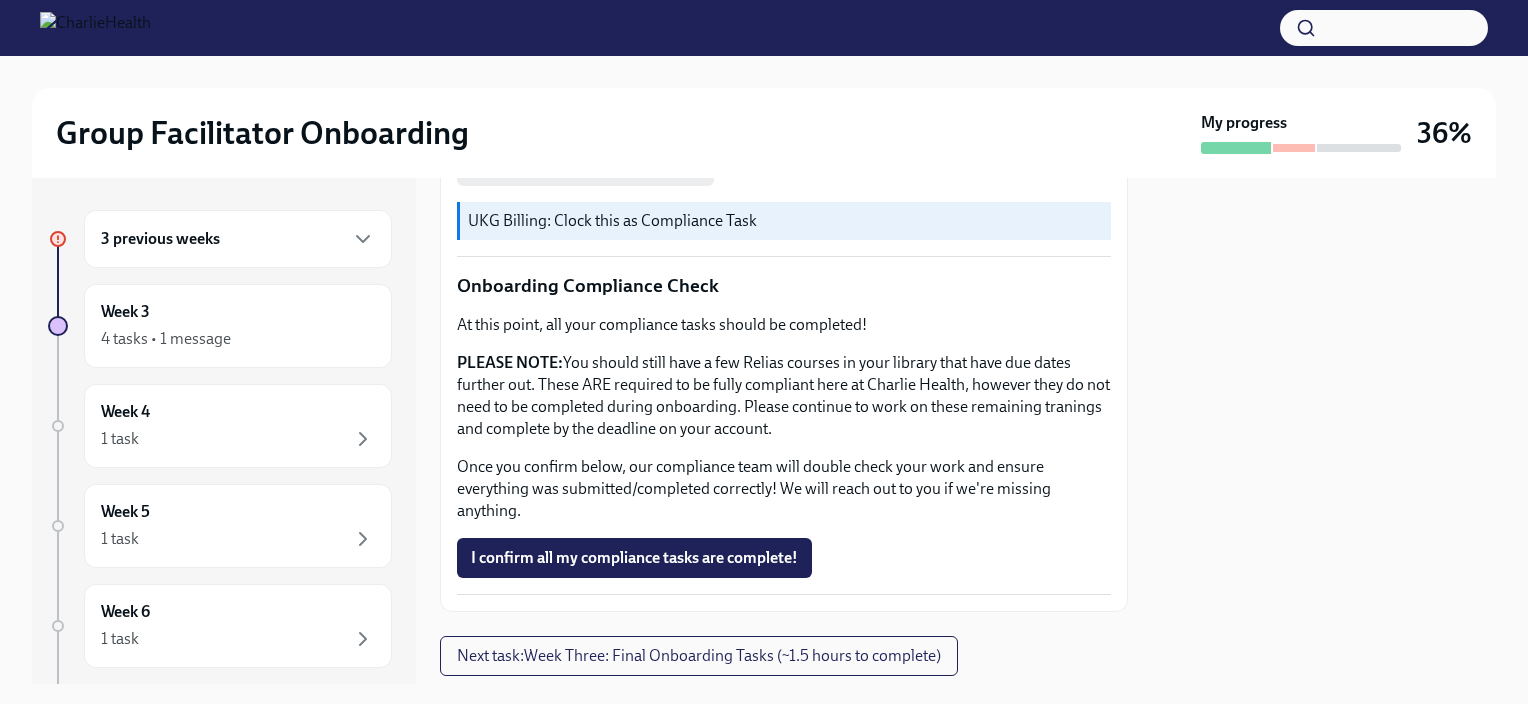 scroll, scrollTop: 1160, scrollLeft: 0, axis: vertical 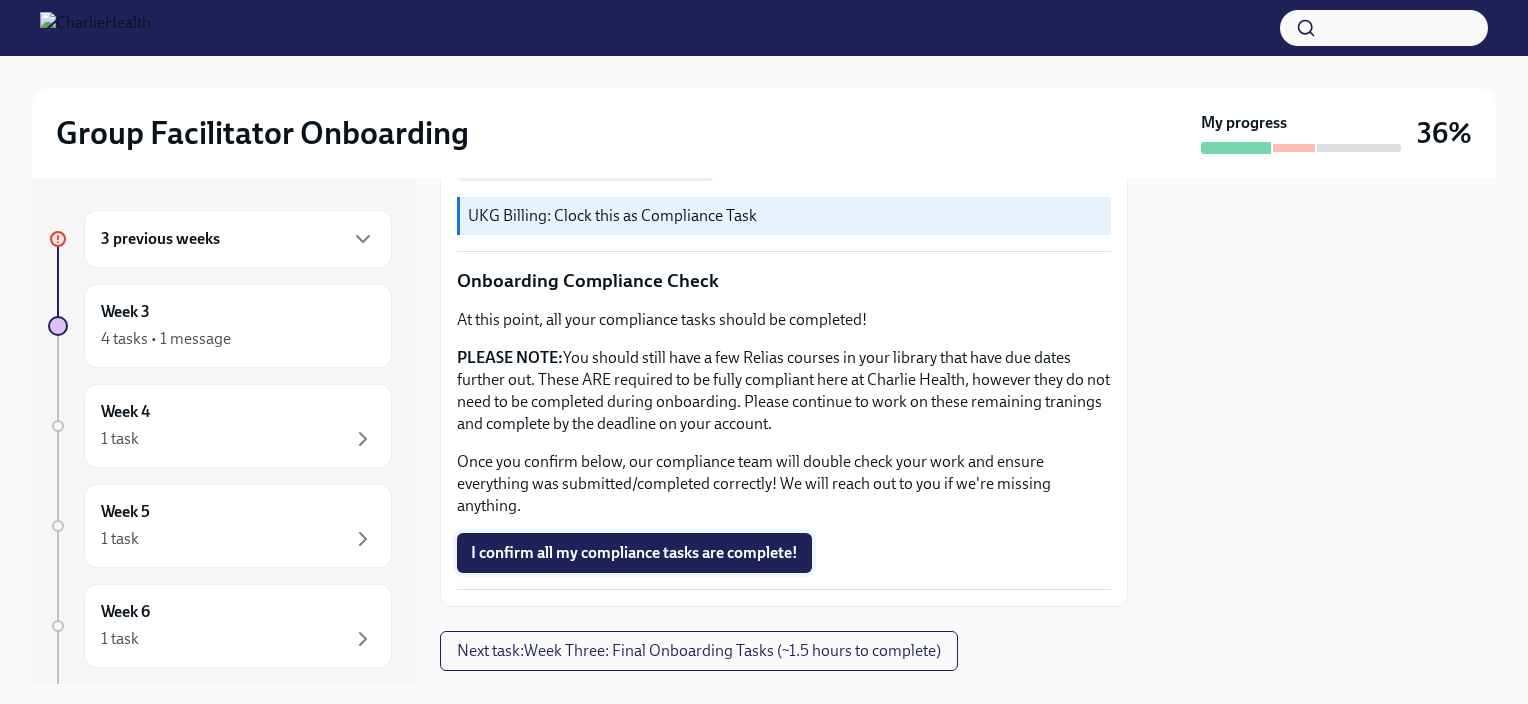 click on "I confirm all my compliance tasks are complete!" at bounding box center [634, 553] 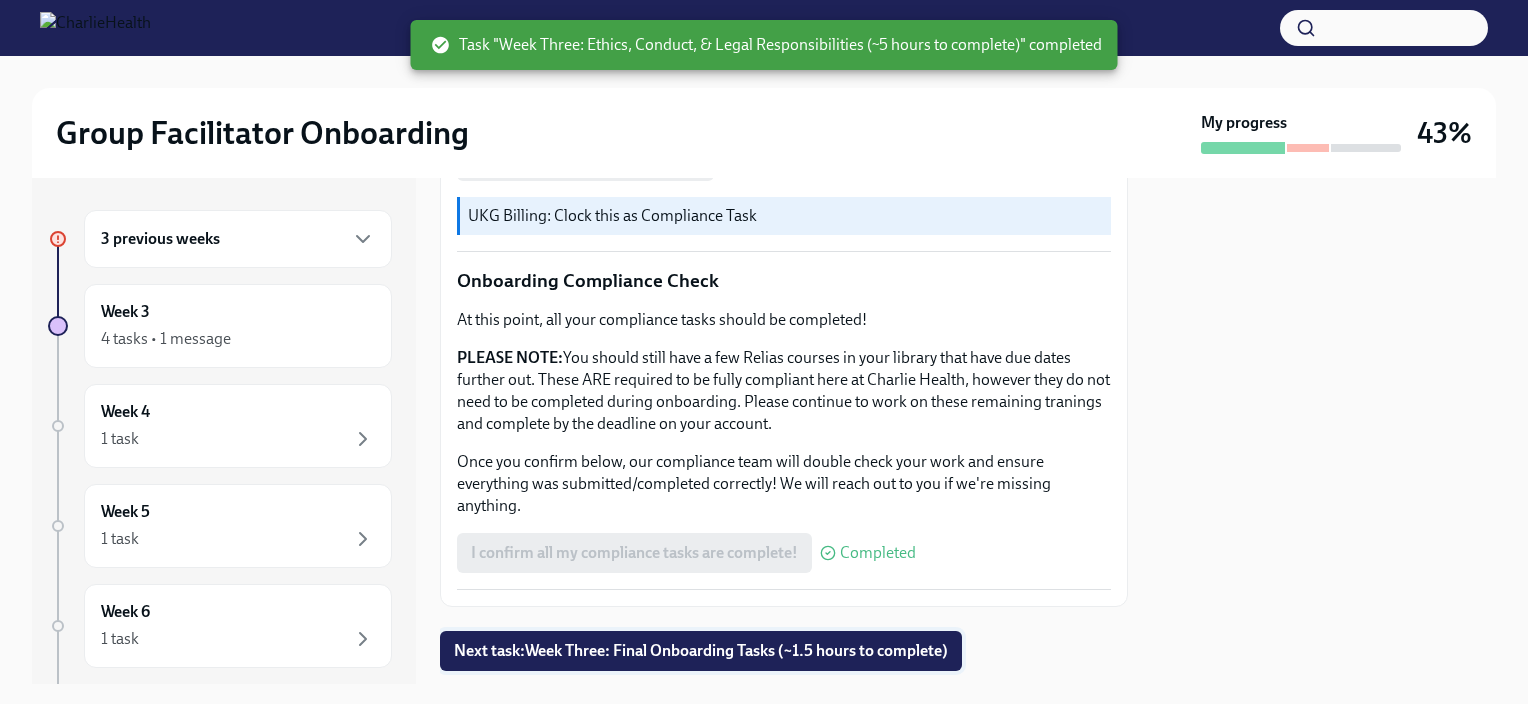 click on "Next task :  Week Three: Final Onboarding Tasks (~1.5 hours to complete)" at bounding box center (701, 651) 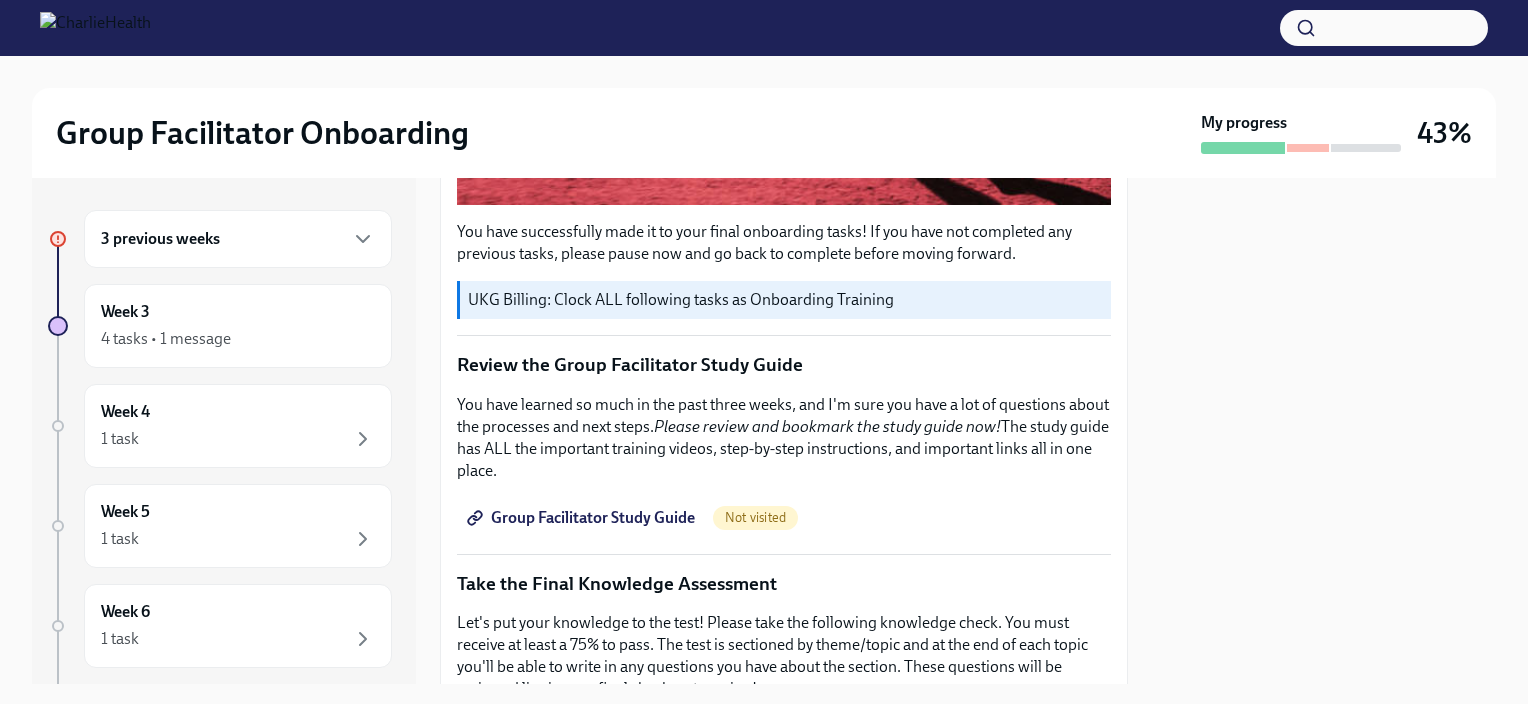 scroll, scrollTop: 752, scrollLeft: 0, axis: vertical 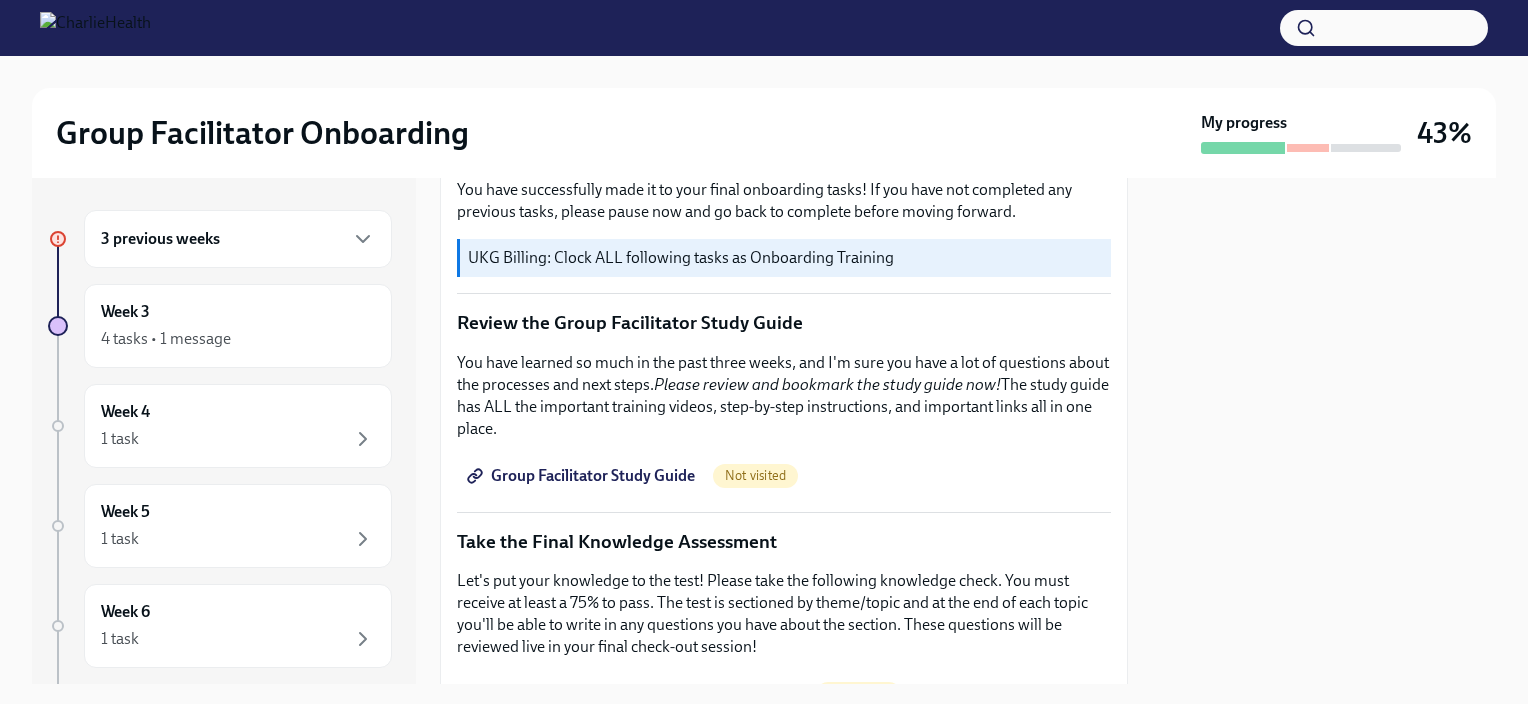 click on "Group Facilitator Study Guide" at bounding box center [583, 476] 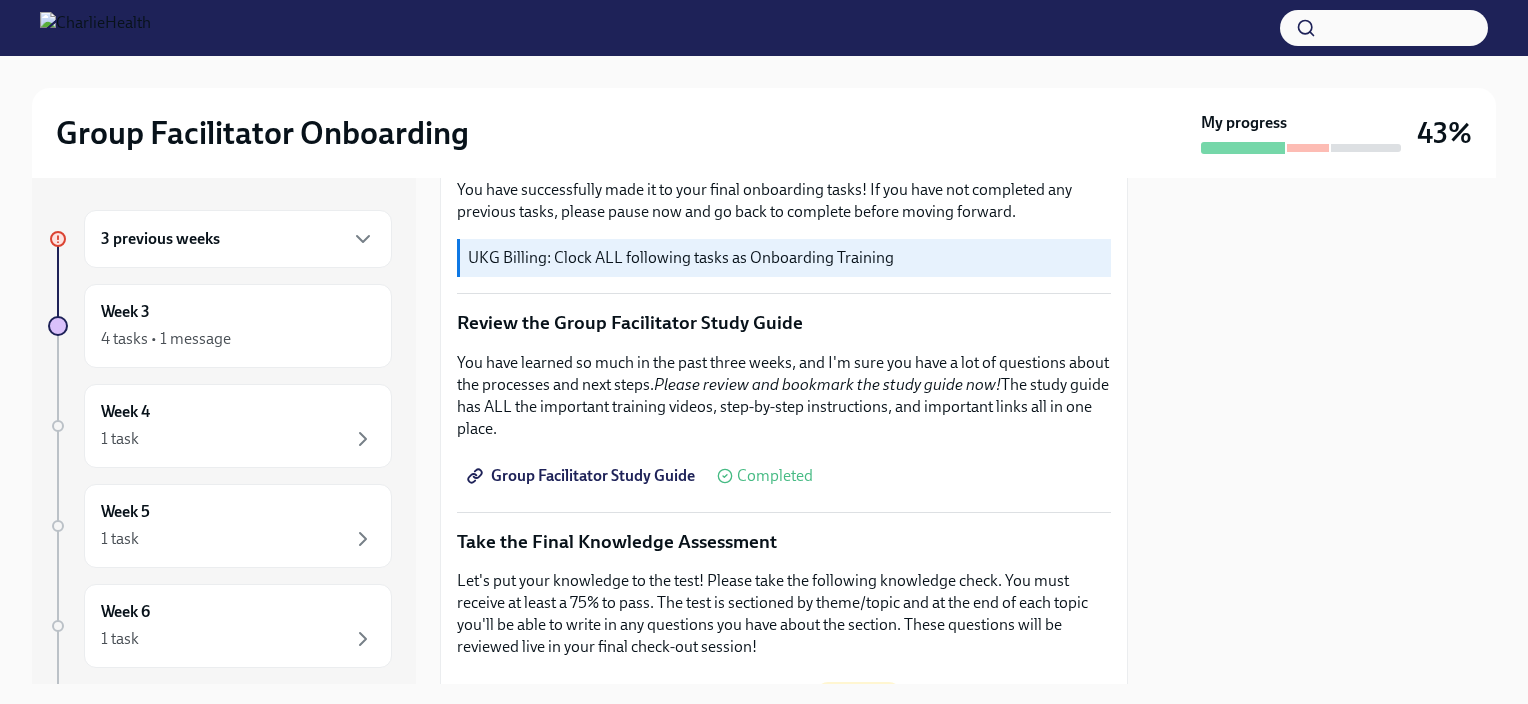 click on "Group Facilitator Study Guide" at bounding box center [583, 476] 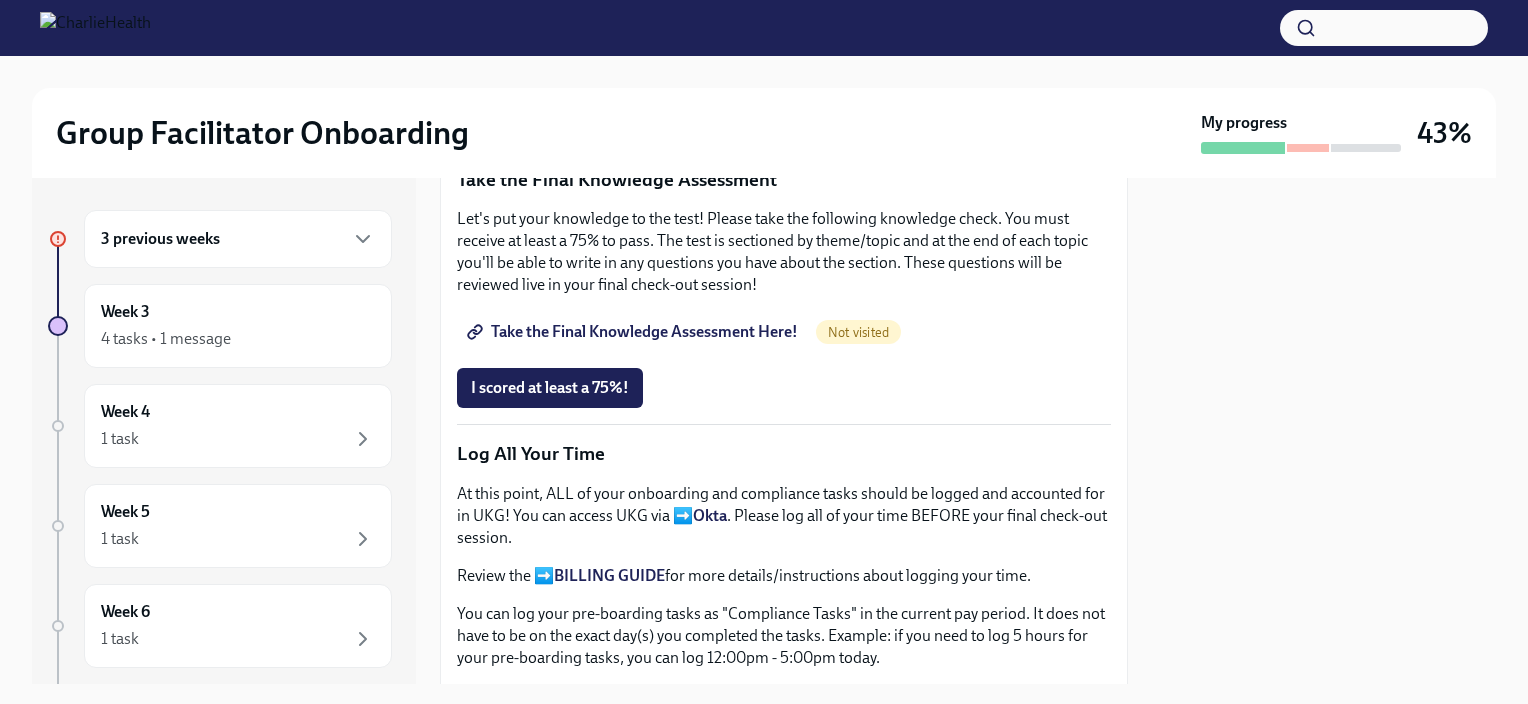 scroll, scrollTop: 1102, scrollLeft: 0, axis: vertical 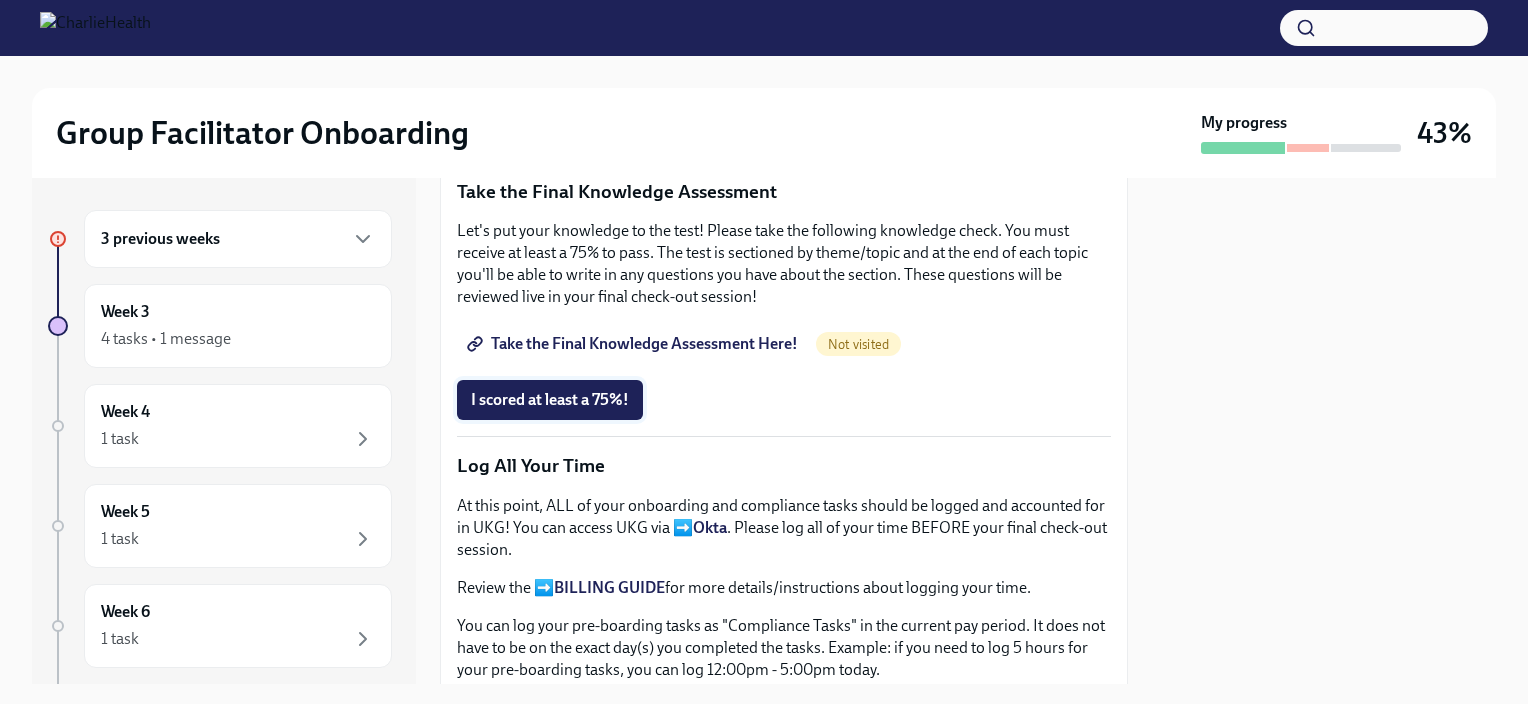 click on "I scored at least a 75%!" at bounding box center [550, 400] 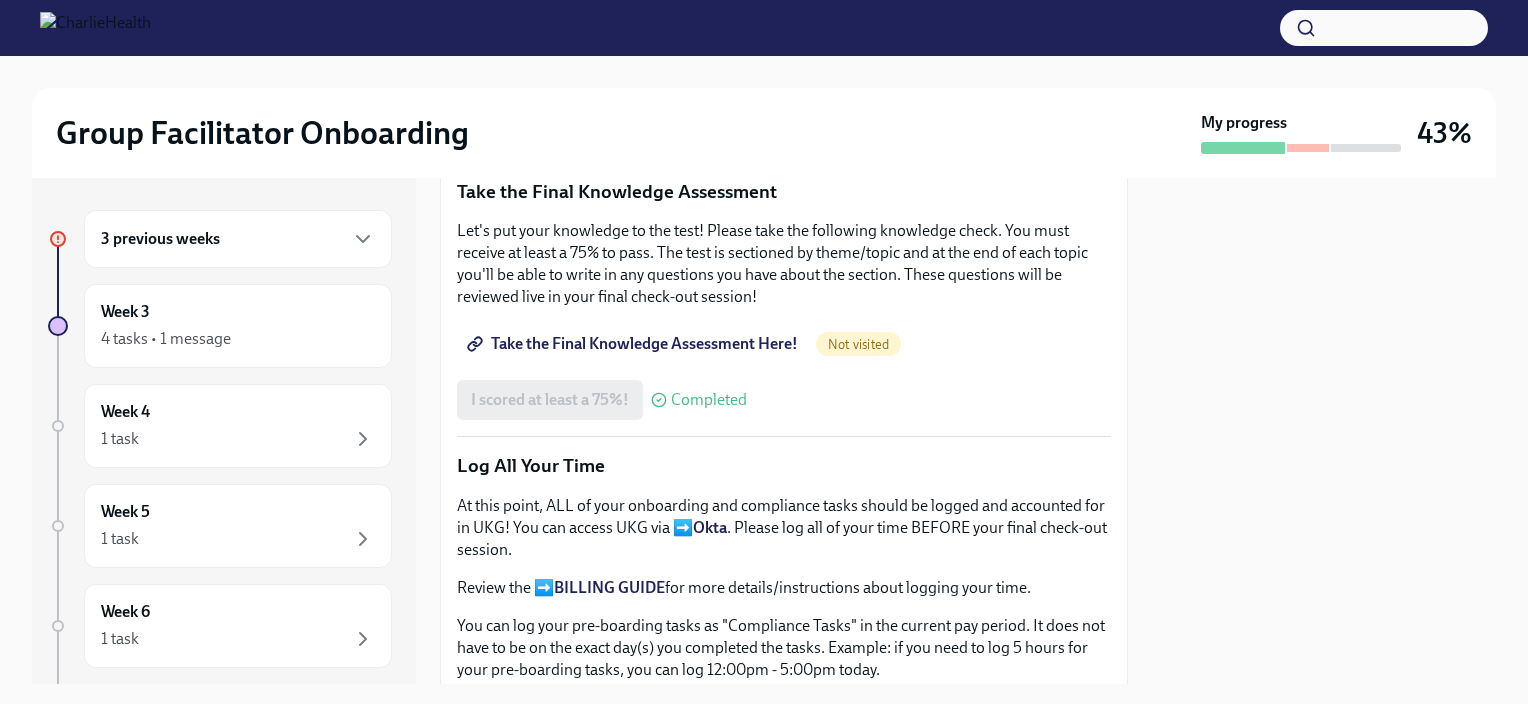 click on "Take the Final Knowledge Assessment Here!" at bounding box center (634, 344) 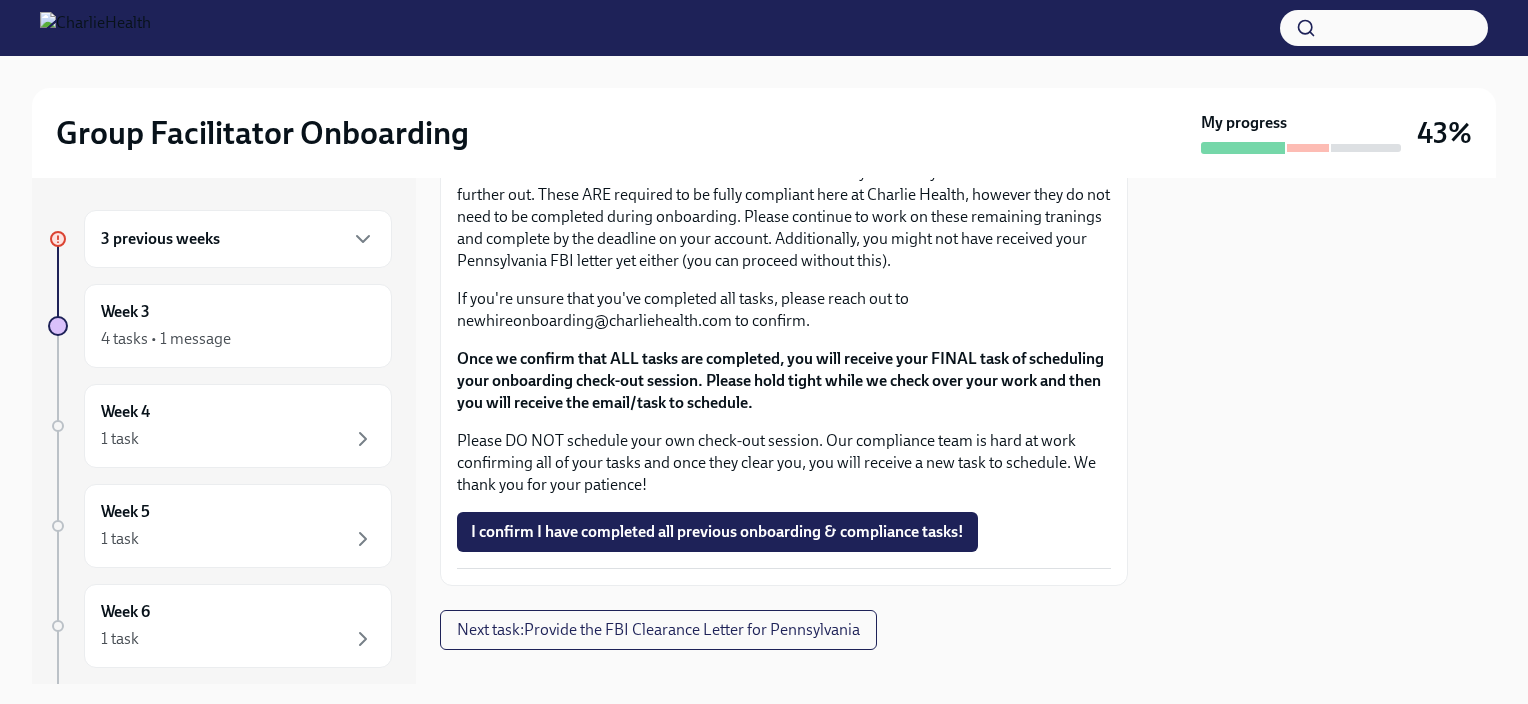 scroll, scrollTop: 1759, scrollLeft: 0, axis: vertical 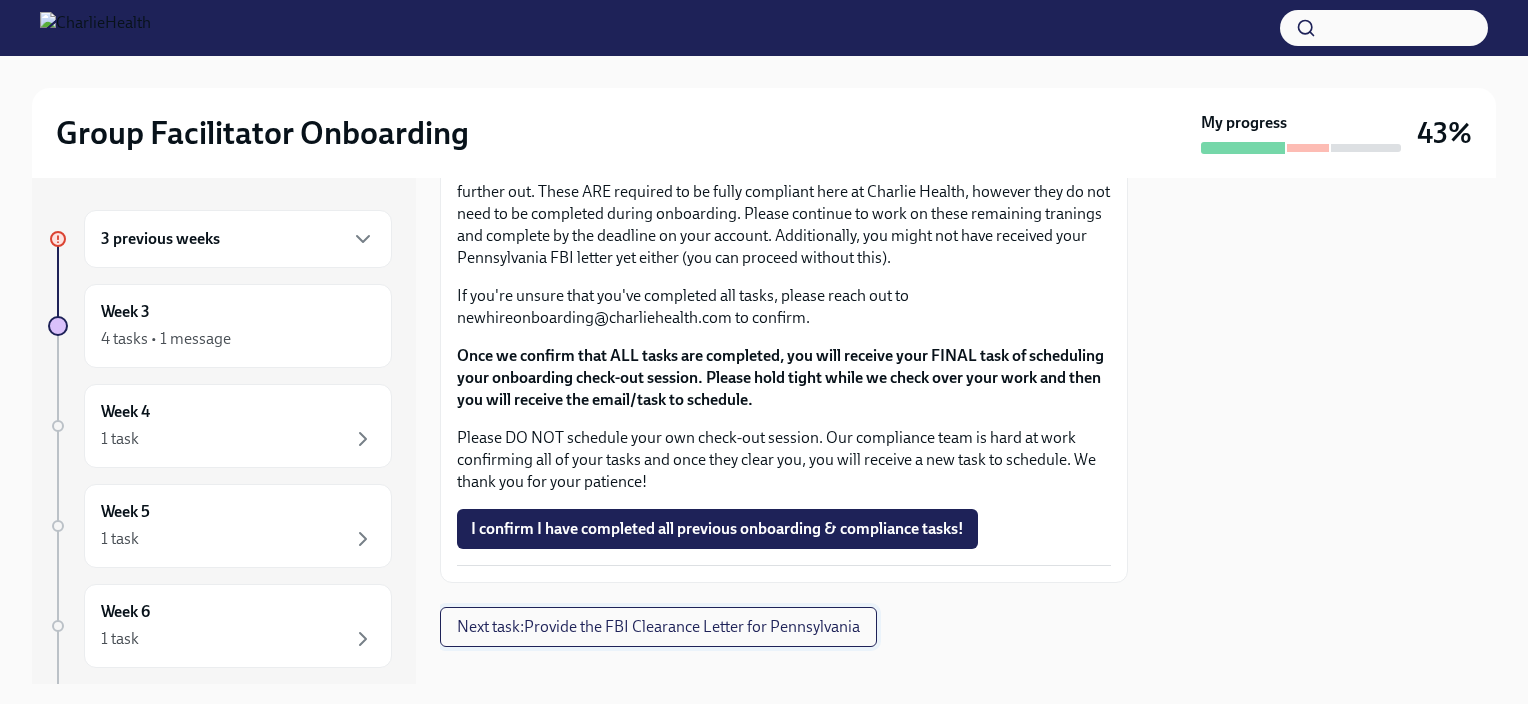 click on "Next task :  Provide the FBI Clearance Letter for Pennsylvania" at bounding box center [658, 627] 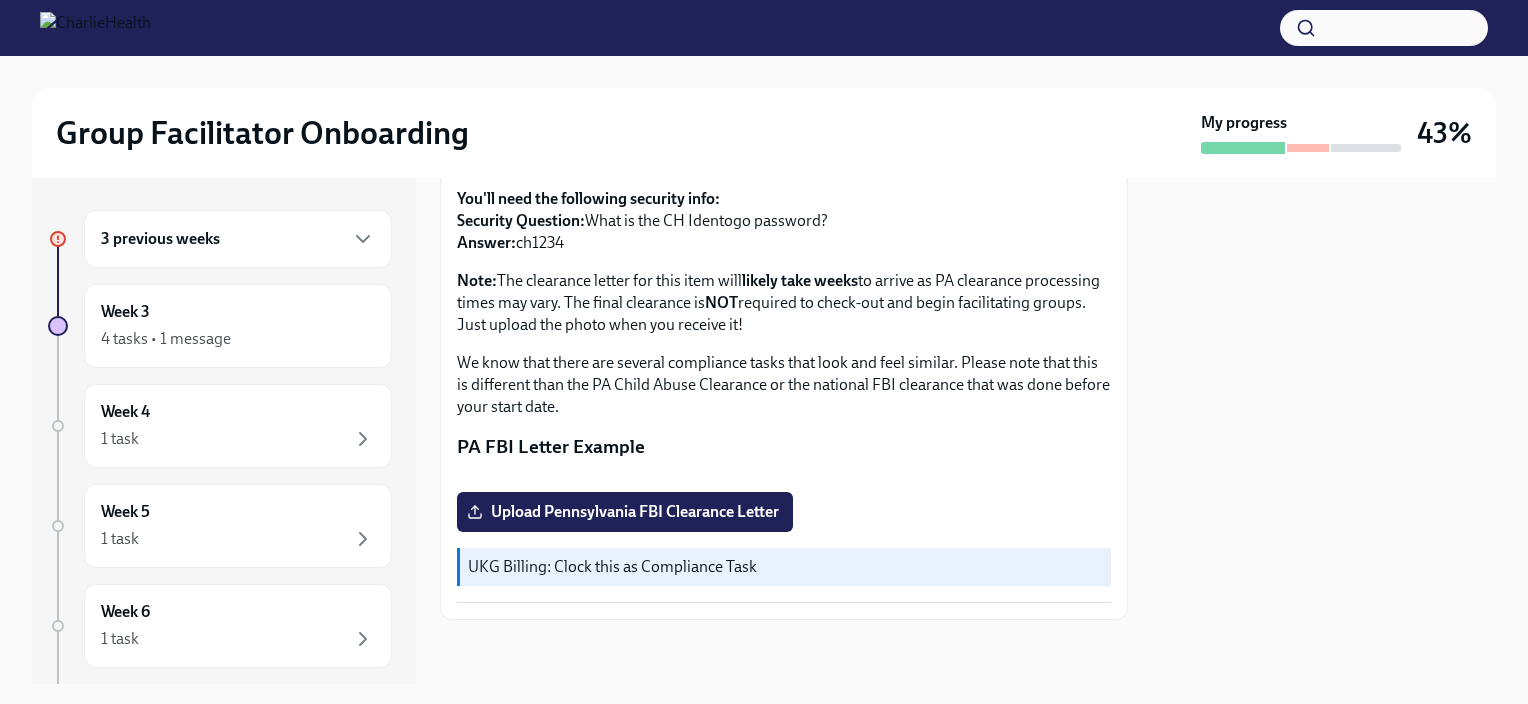 scroll, scrollTop: 423, scrollLeft: 0, axis: vertical 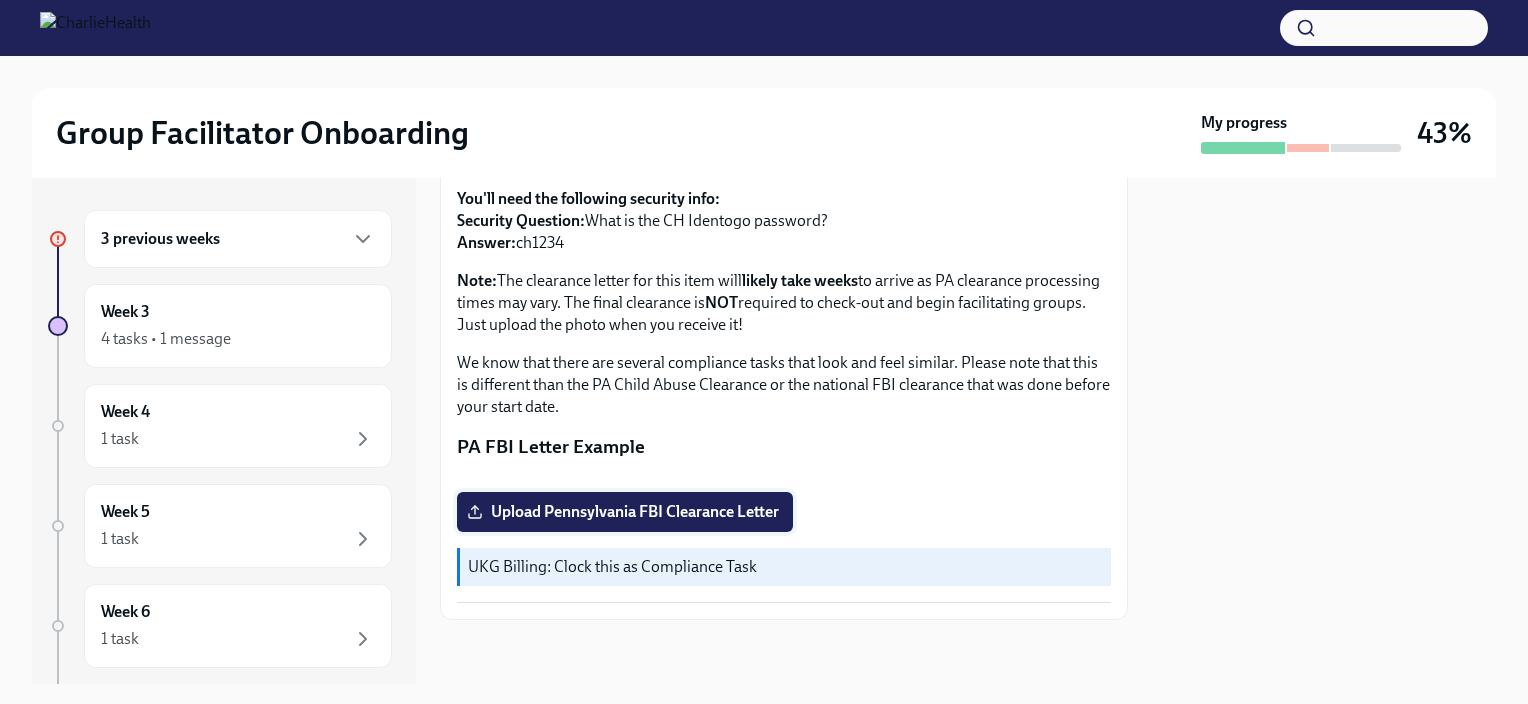 click on "Upload Pennsylvania FBI Clearance Letter" at bounding box center [625, 512] 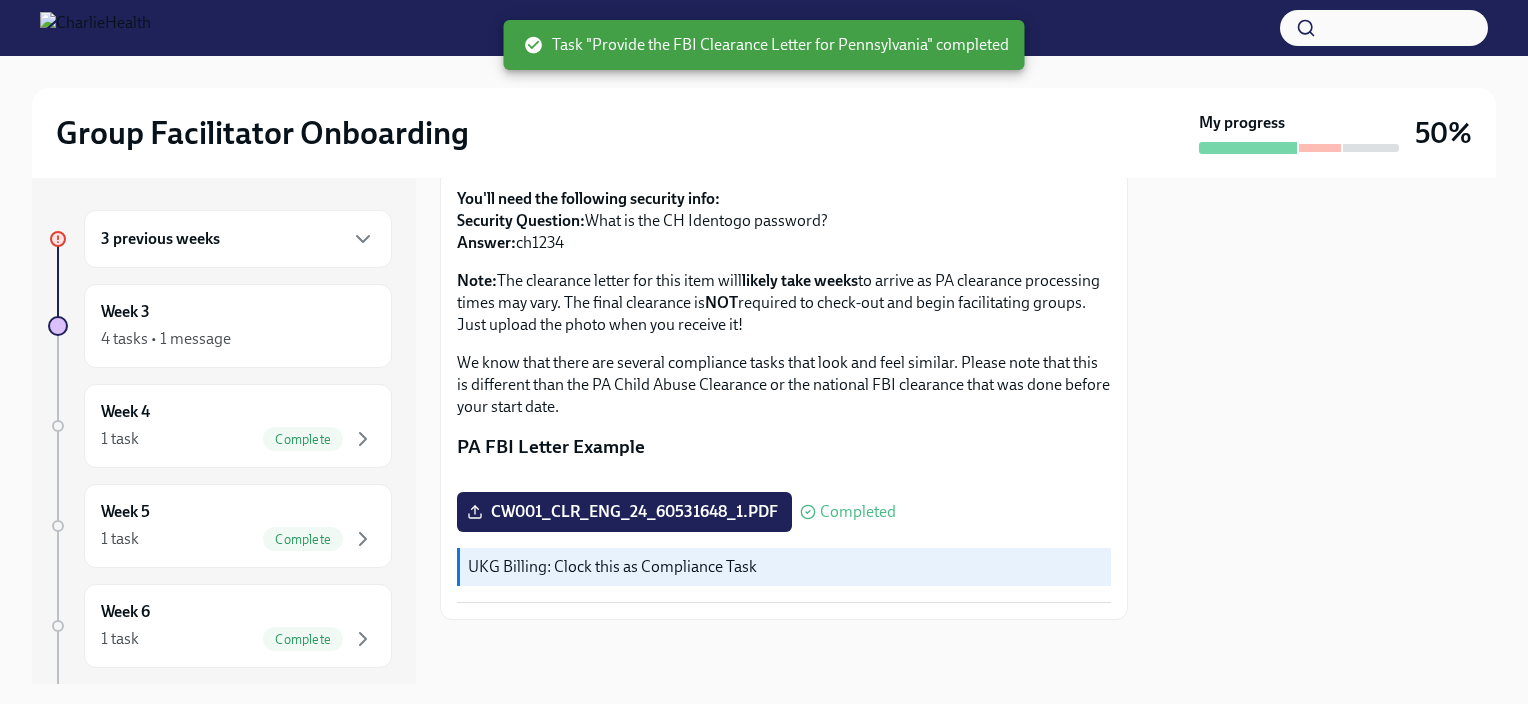 scroll, scrollTop: 456, scrollLeft: 0, axis: vertical 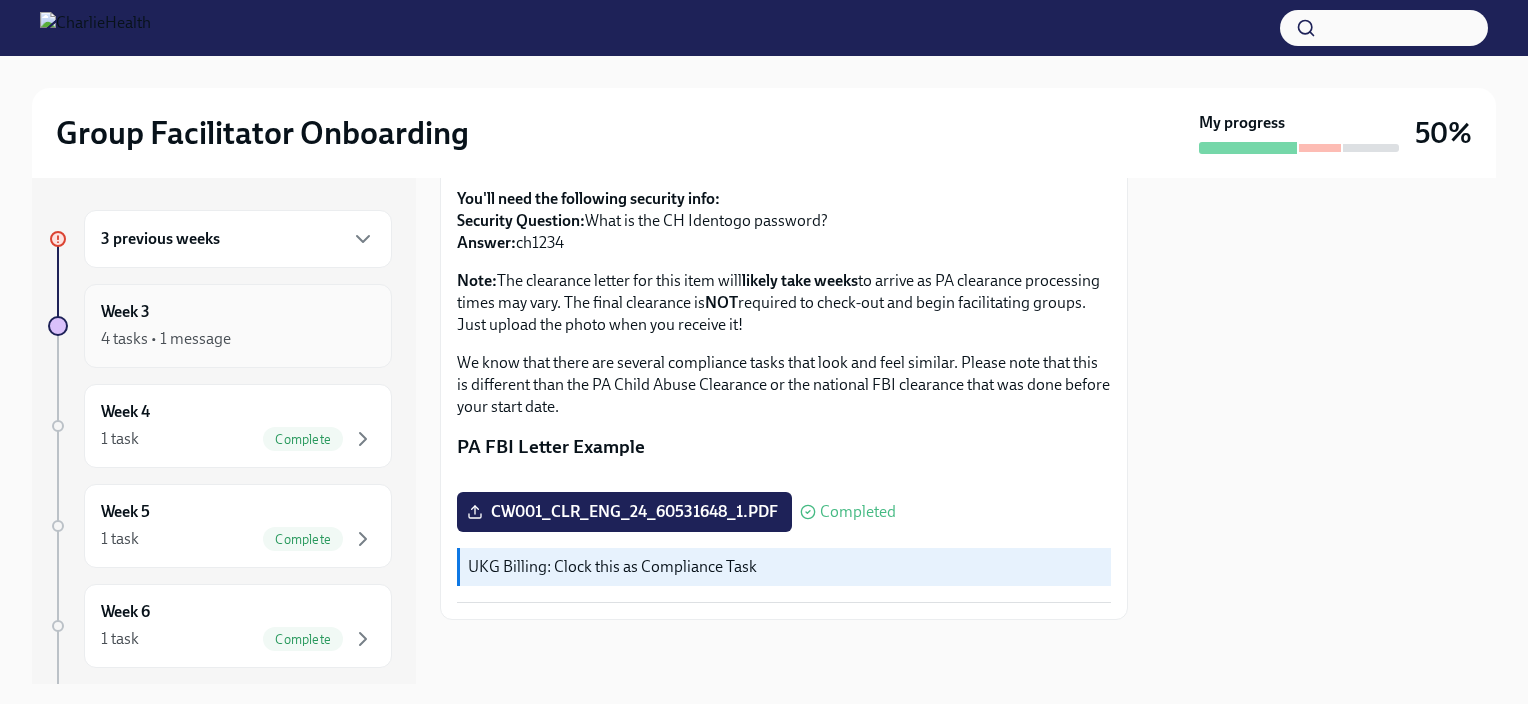 click on "4 tasks • 1 message" at bounding box center [238, 339] 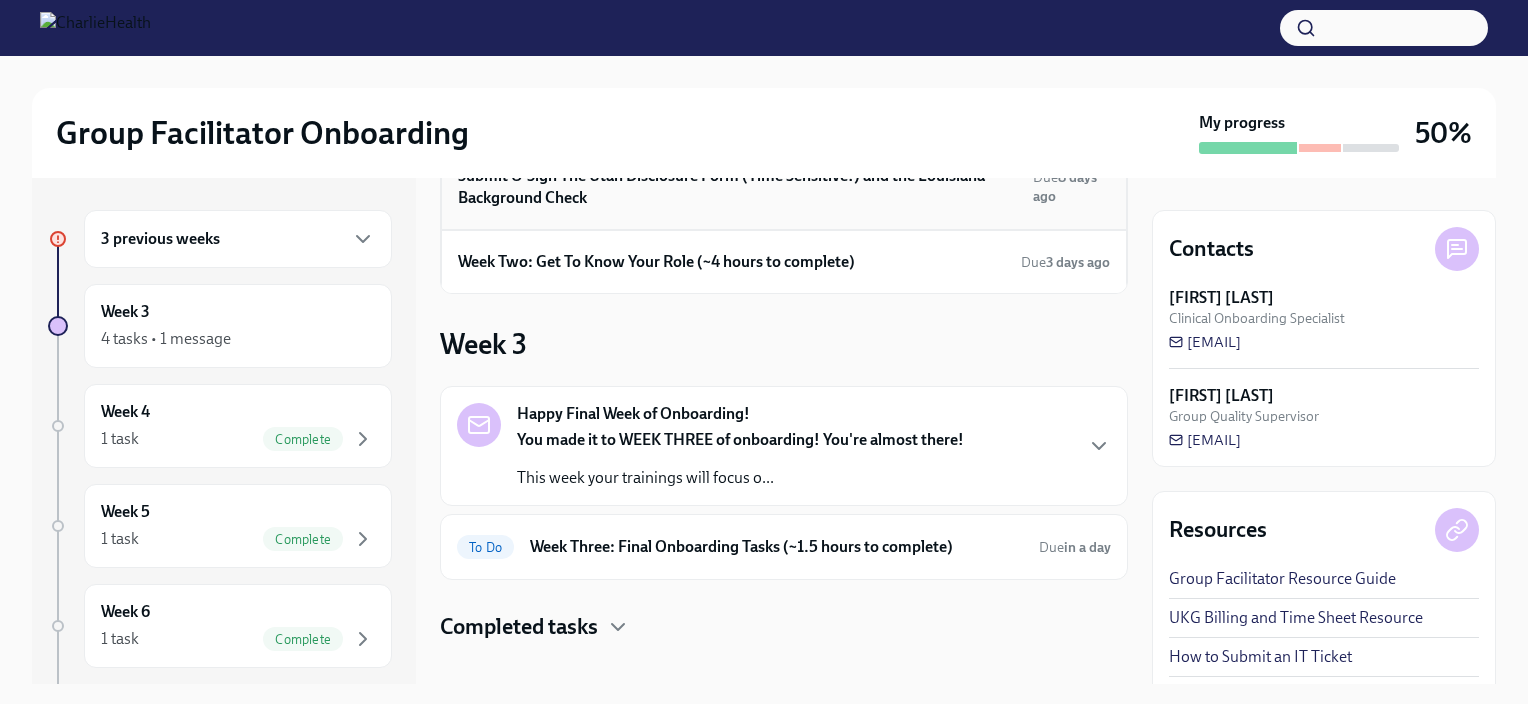 scroll, scrollTop: 220, scrollLeft: 0, axis: vertical 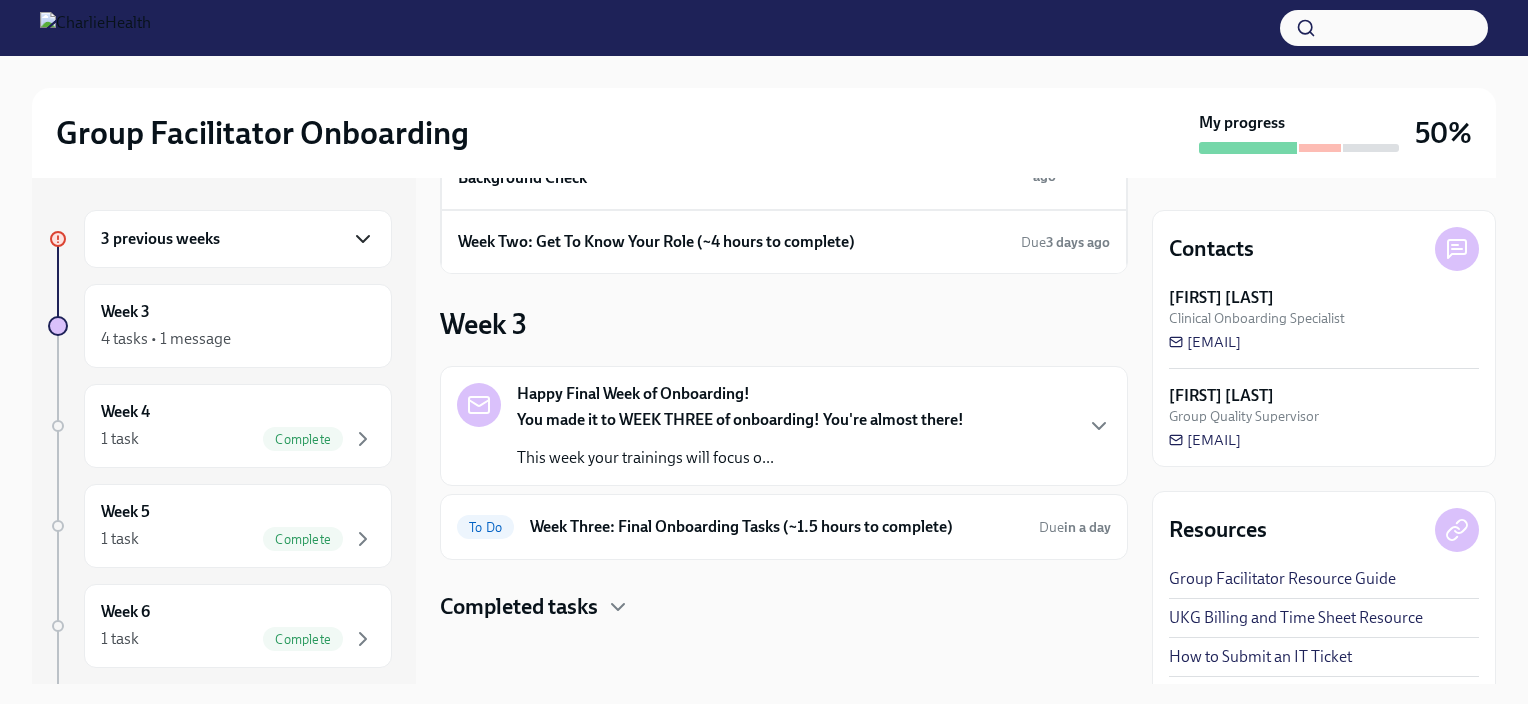 click 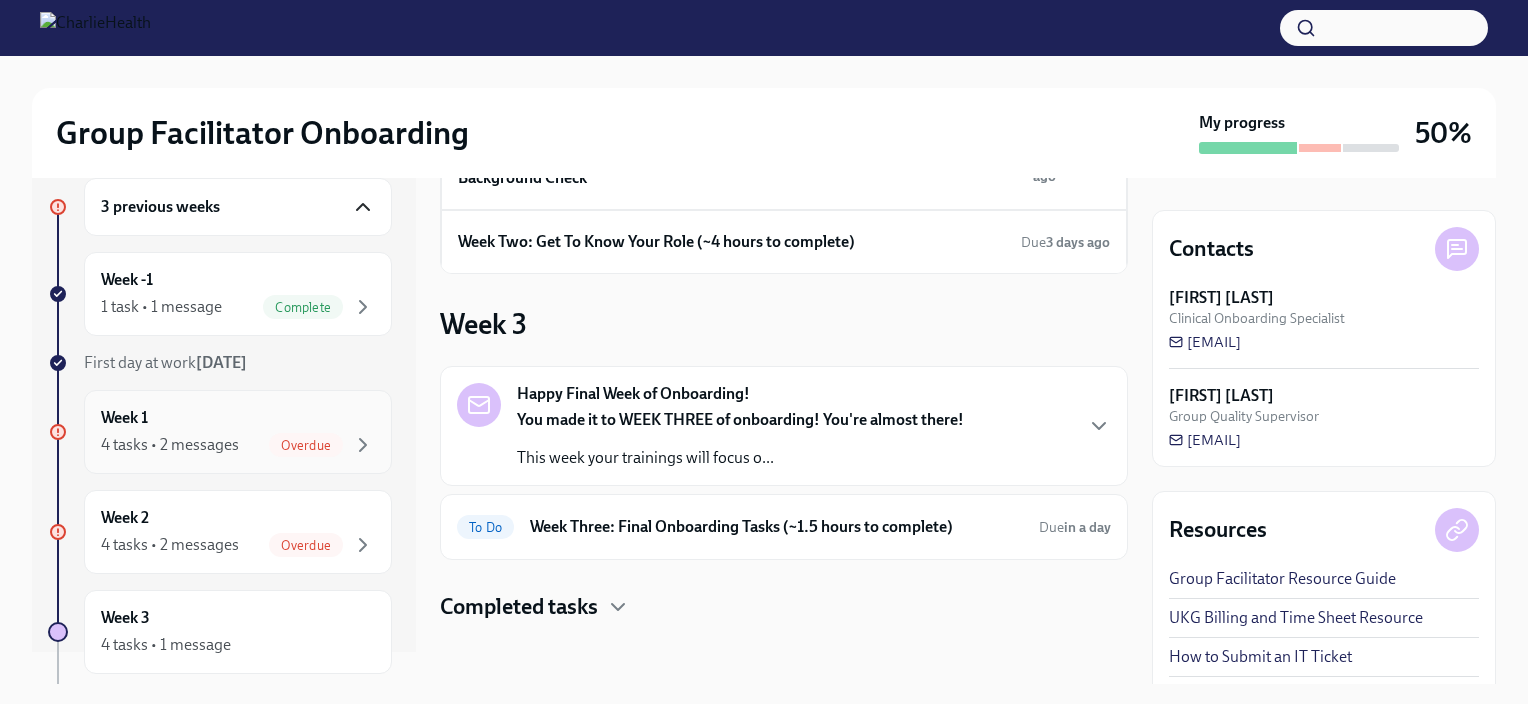 scroll, scrollTop: 32, scrollLeft: 0, axis: vertical 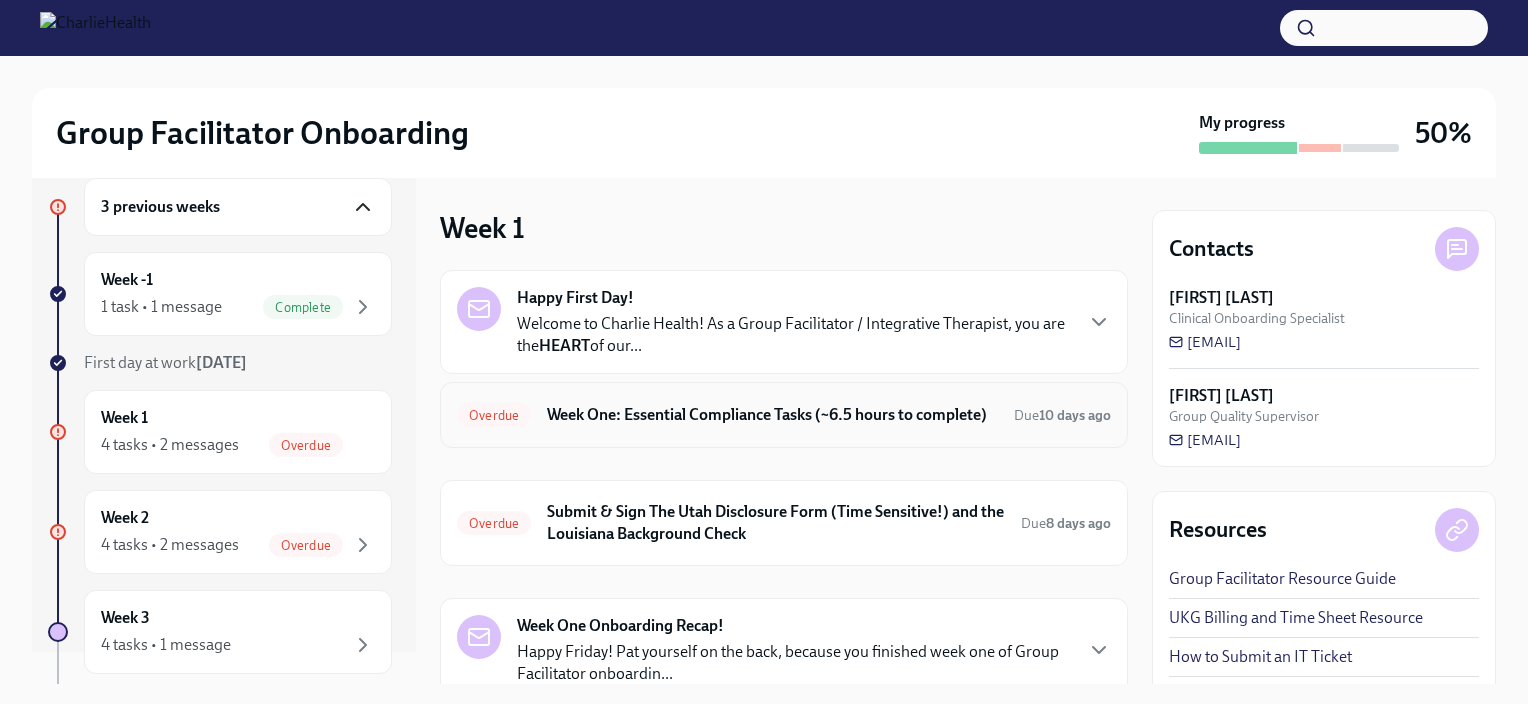 click on "Overdue Week One: Essential Compliance Tasks (~6.5 hours to complete) Due  [TIME_AGO]" at bounding box center (784, 415) 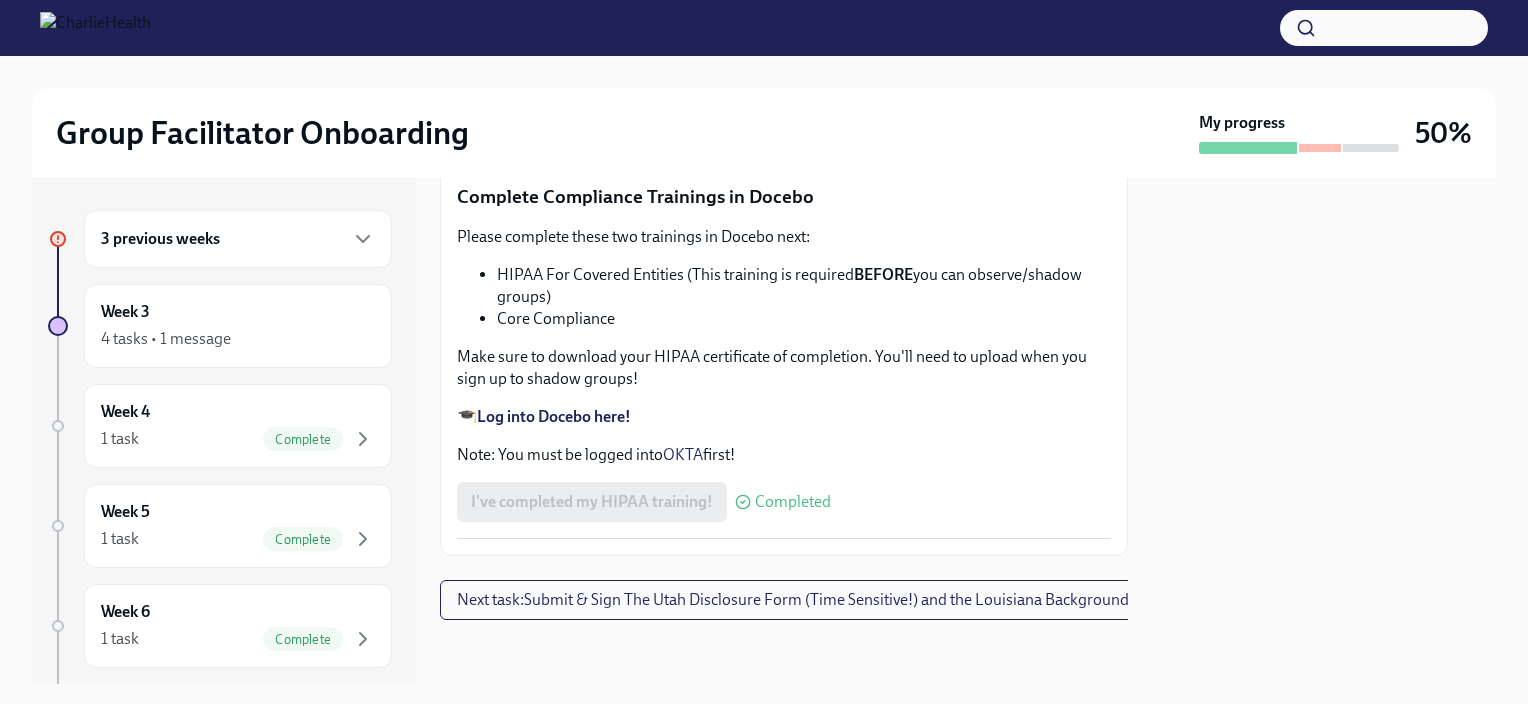scroll, scrollTop: 4800, scrollLeft: 0, axis: vertical 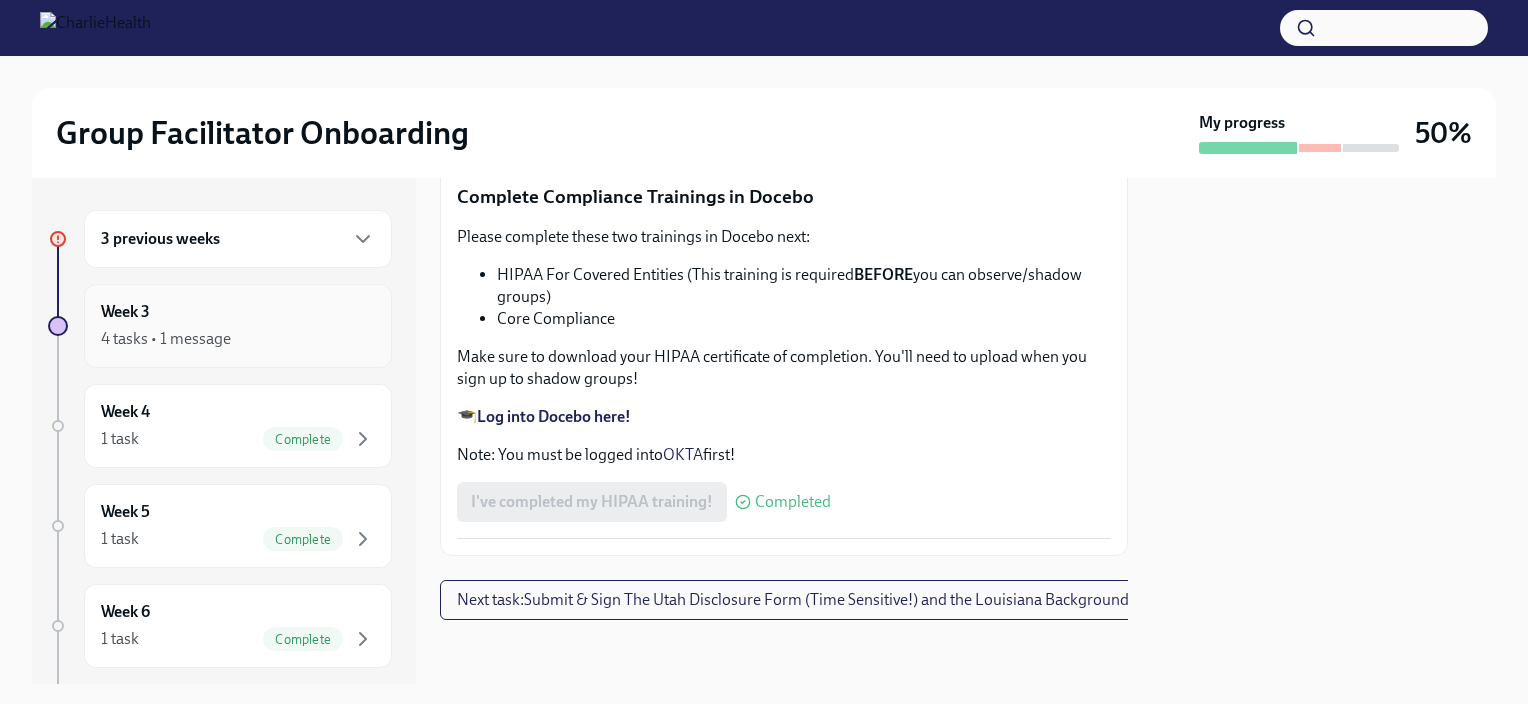 click on "4 tasks • 1 message" at bounding box center (238, 339) 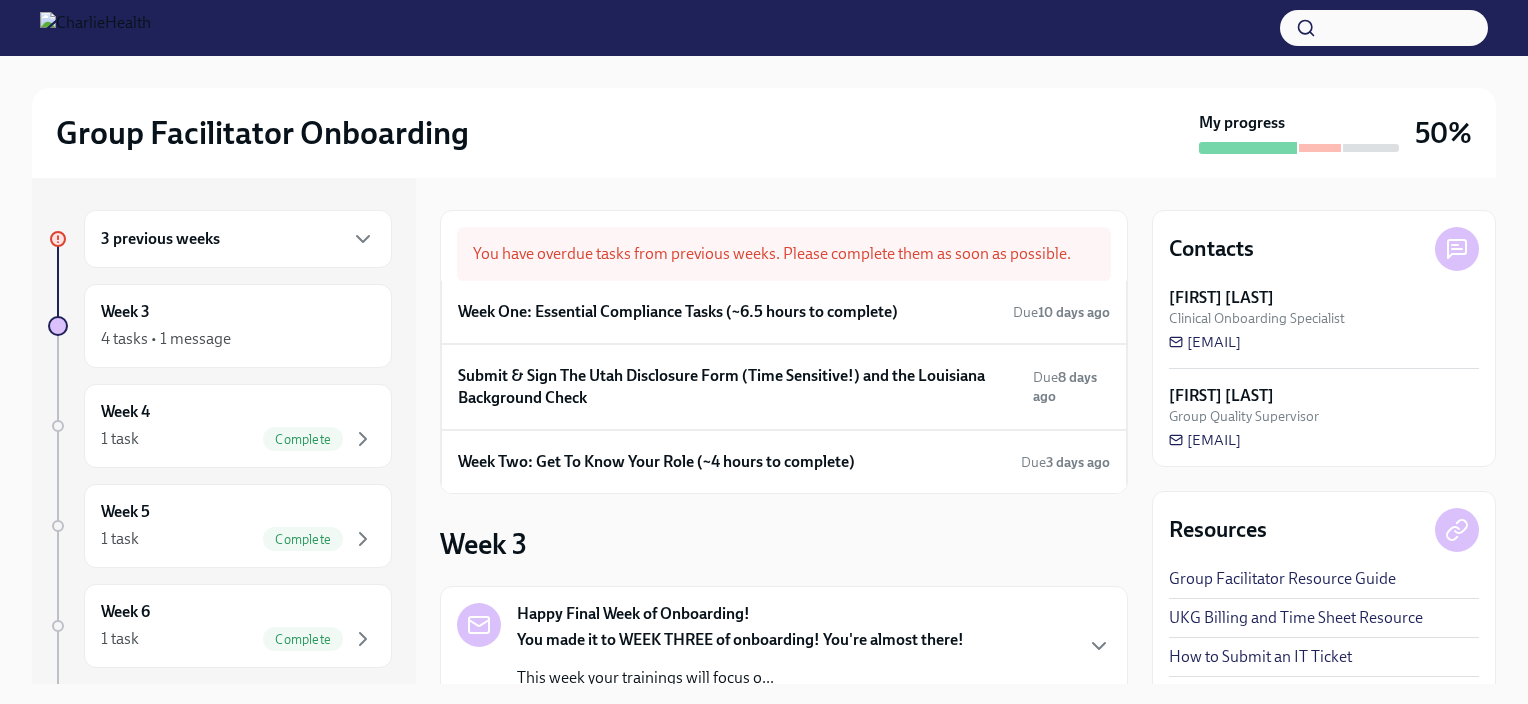 click on "3 previous weeks" at bounding box center [238, 239] 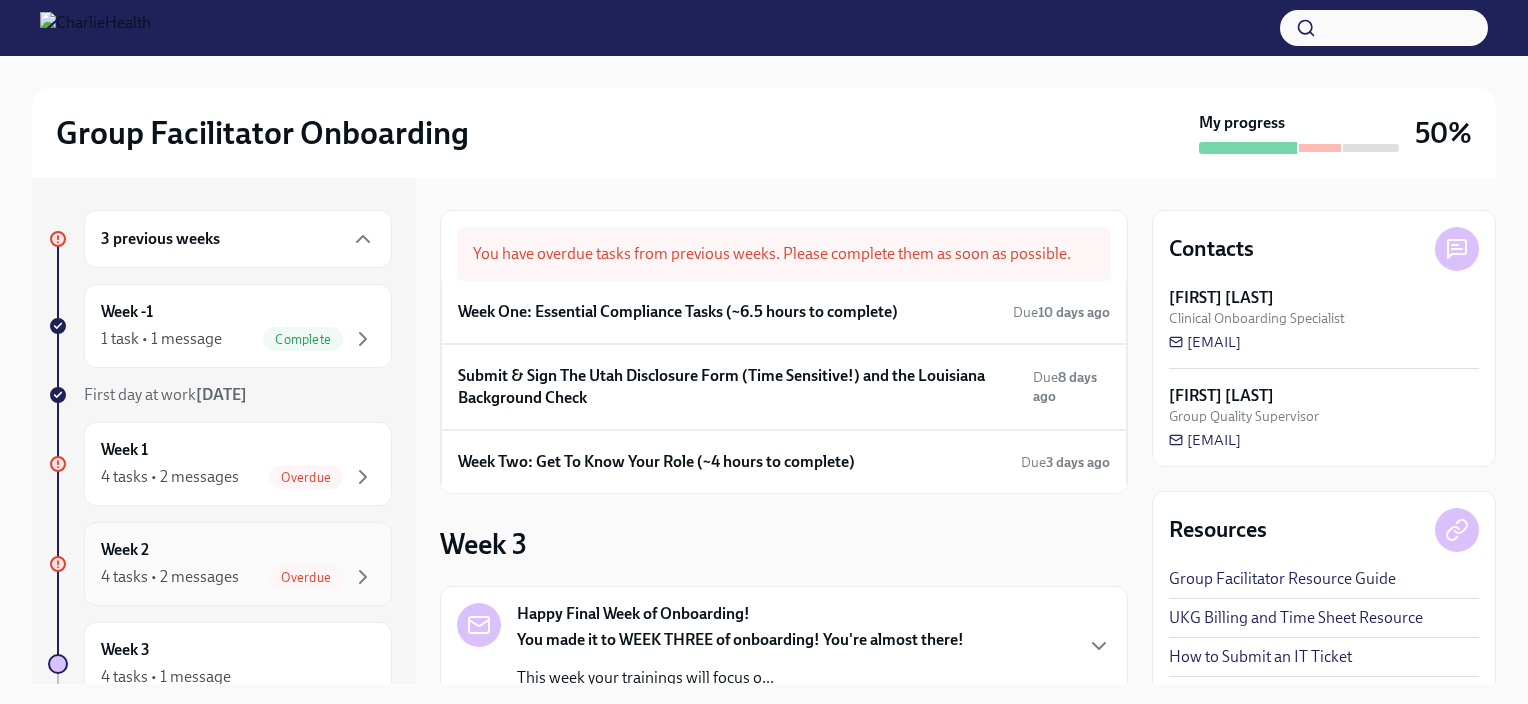 click on "Week 2 4 tasks • 2 messages Overdue" at bounding box center [238, 564] 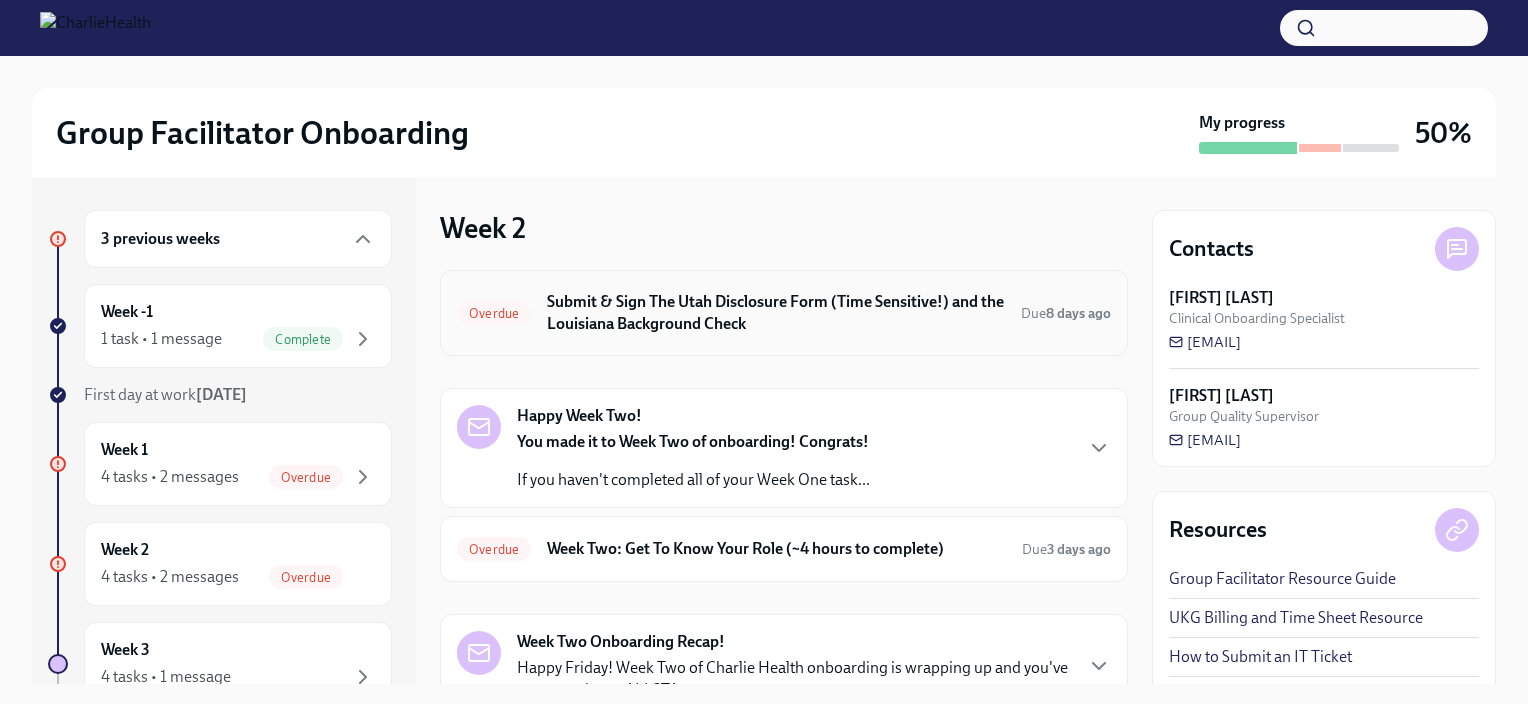 click on "Submit & Sign The Utah Disclosure Form (Time Sensitive!) and the Louisiana Background Check" at bounding box center [776, 313] 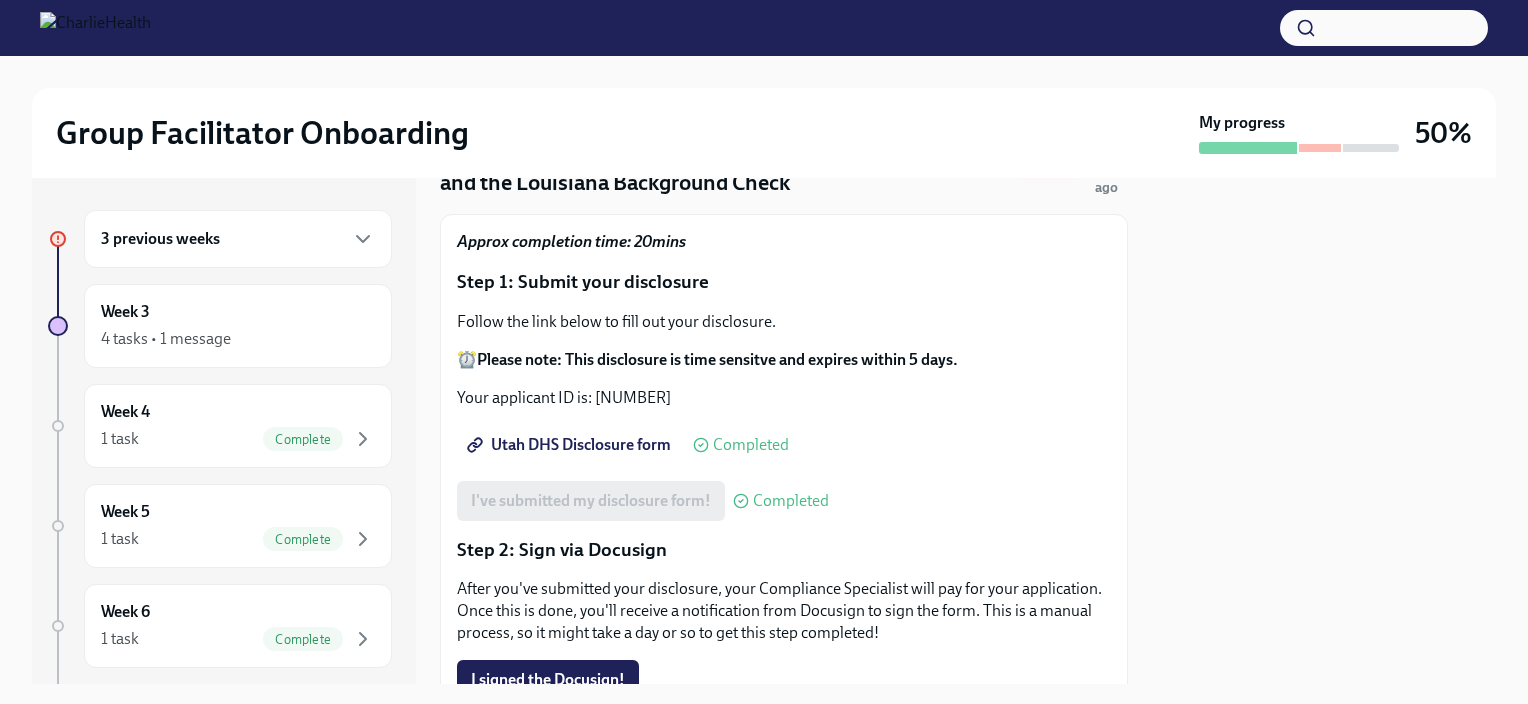scroll, scrollTop: 114, scrollLeft: 0, axis: vertical 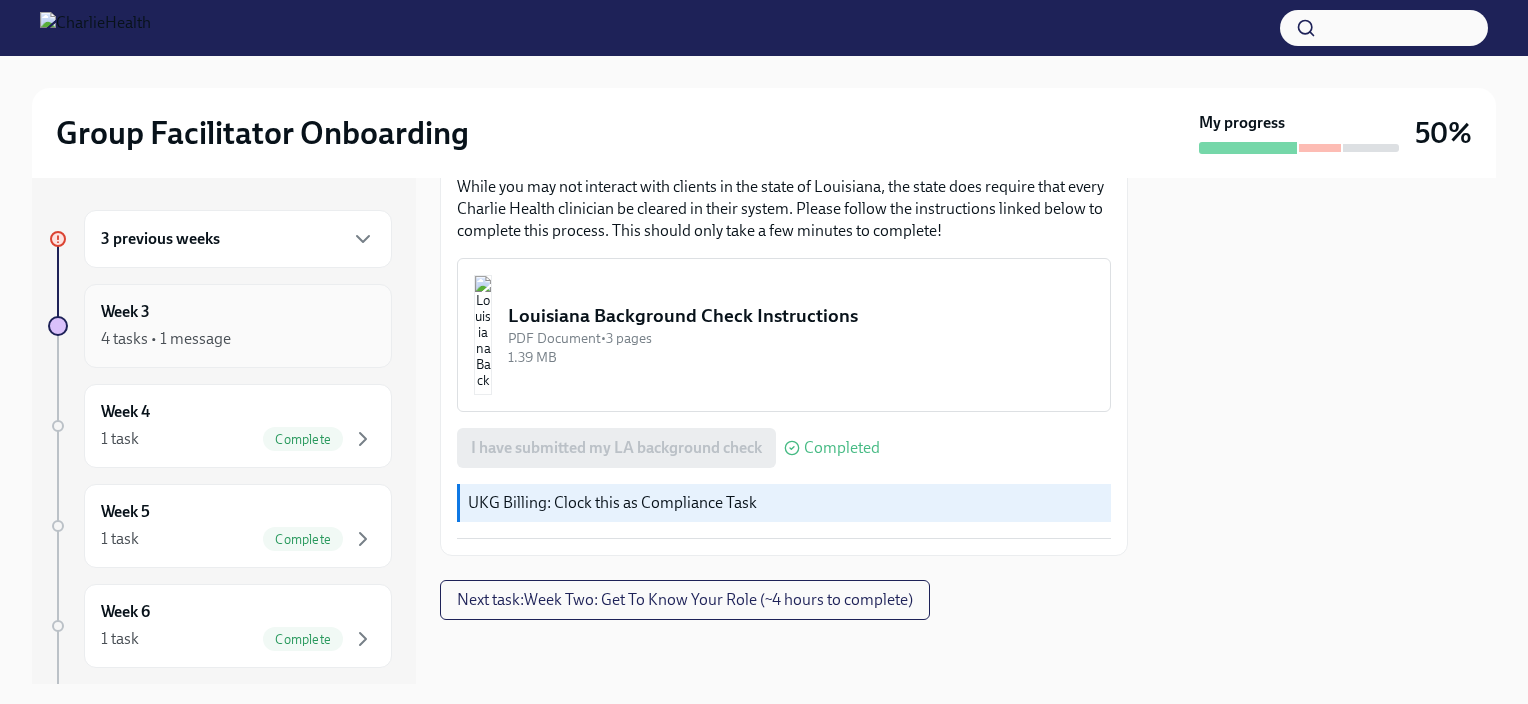 click on "Week 3 4 tasks • 1 message" at bounding box center [238, 326] 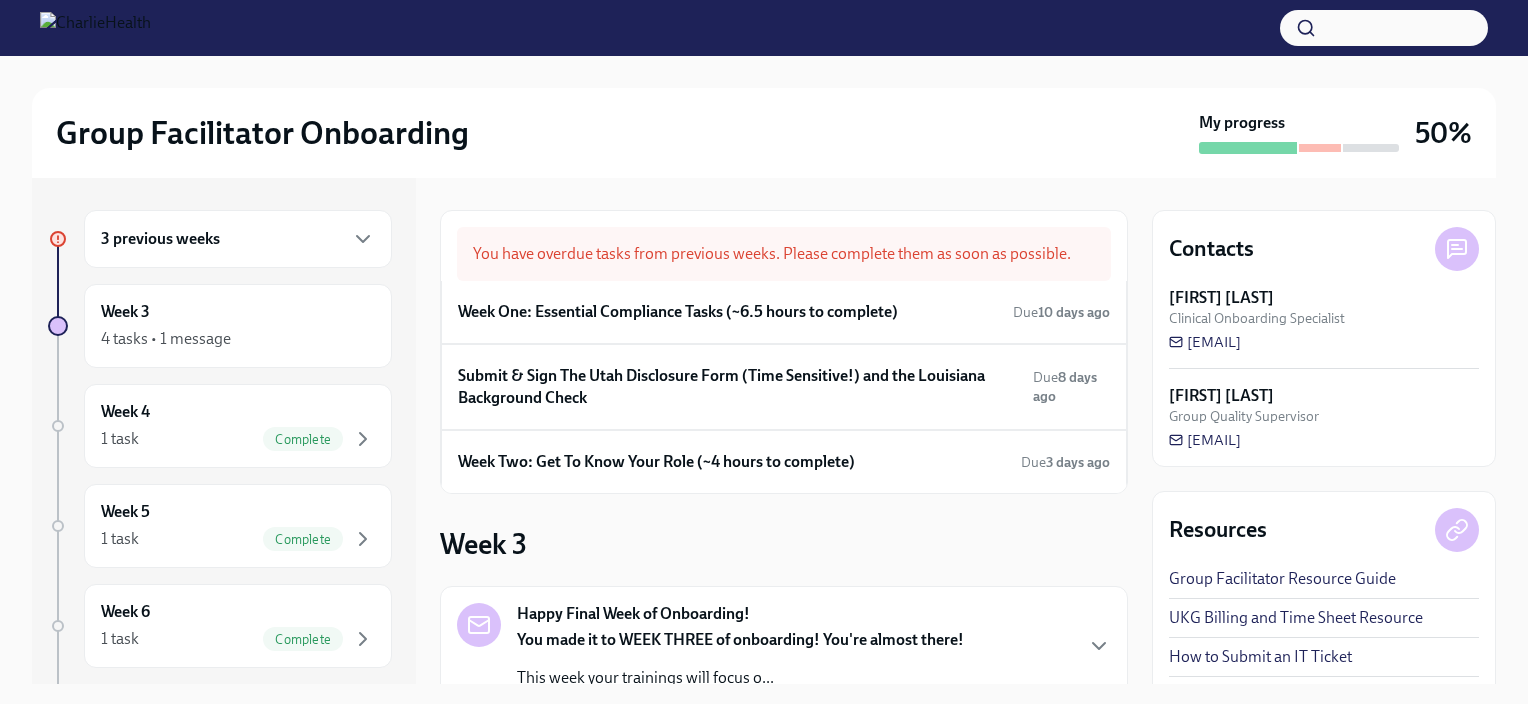 click on "3 previous weeks" at bounding box center [238, 239] 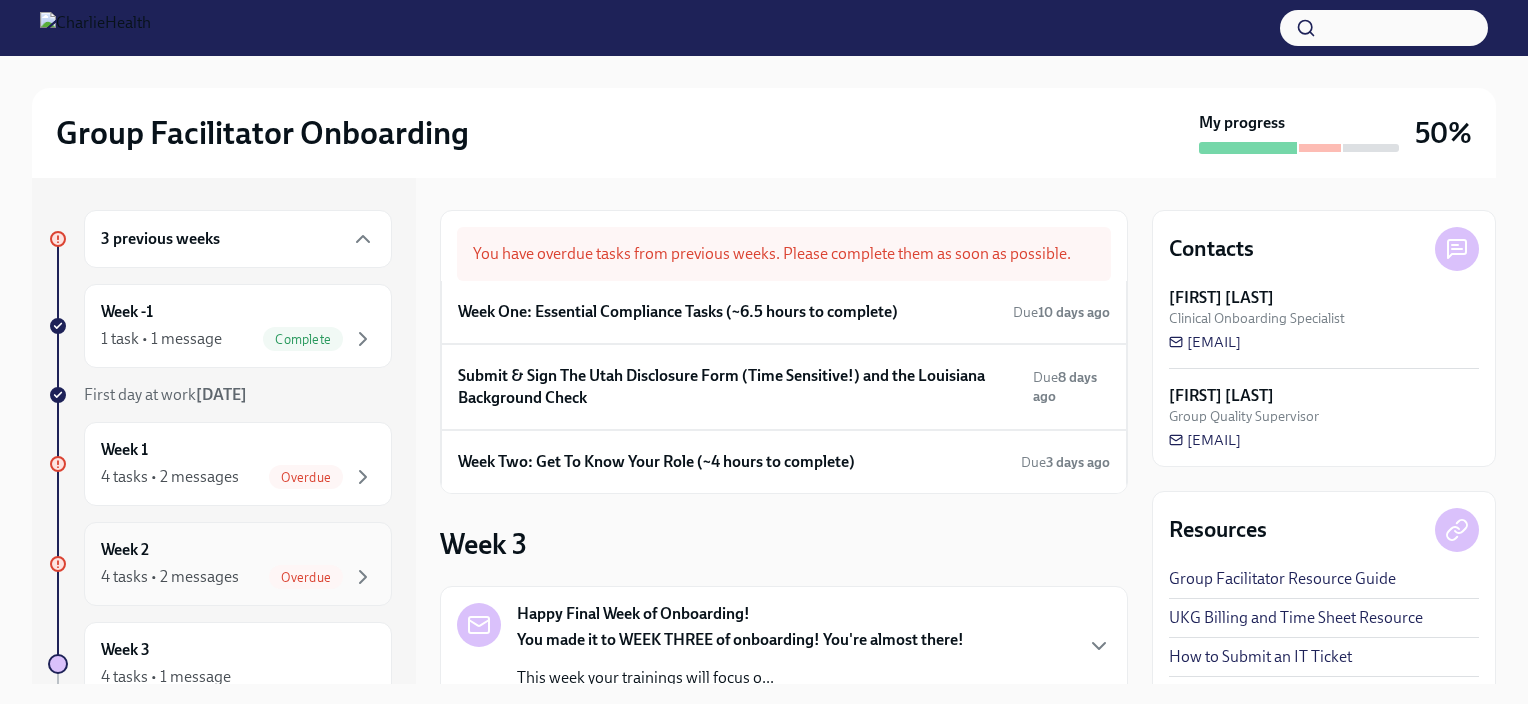 drag, startPoint x: 348, startPoint y: 561, endPoint x: 308, endPoint y: 570, distance: 41 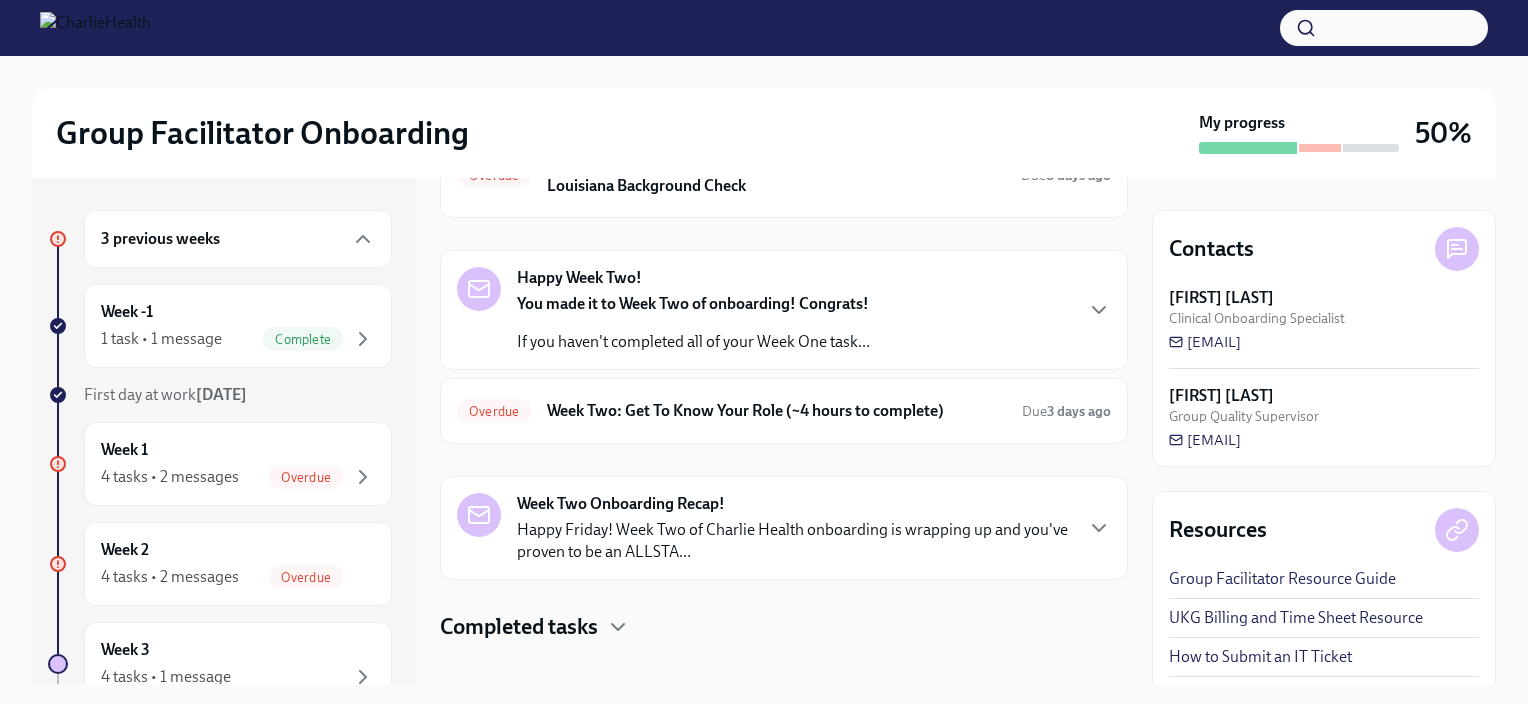 scroll, scrollTop: 144, scrollLeft: 0, axis: vertical 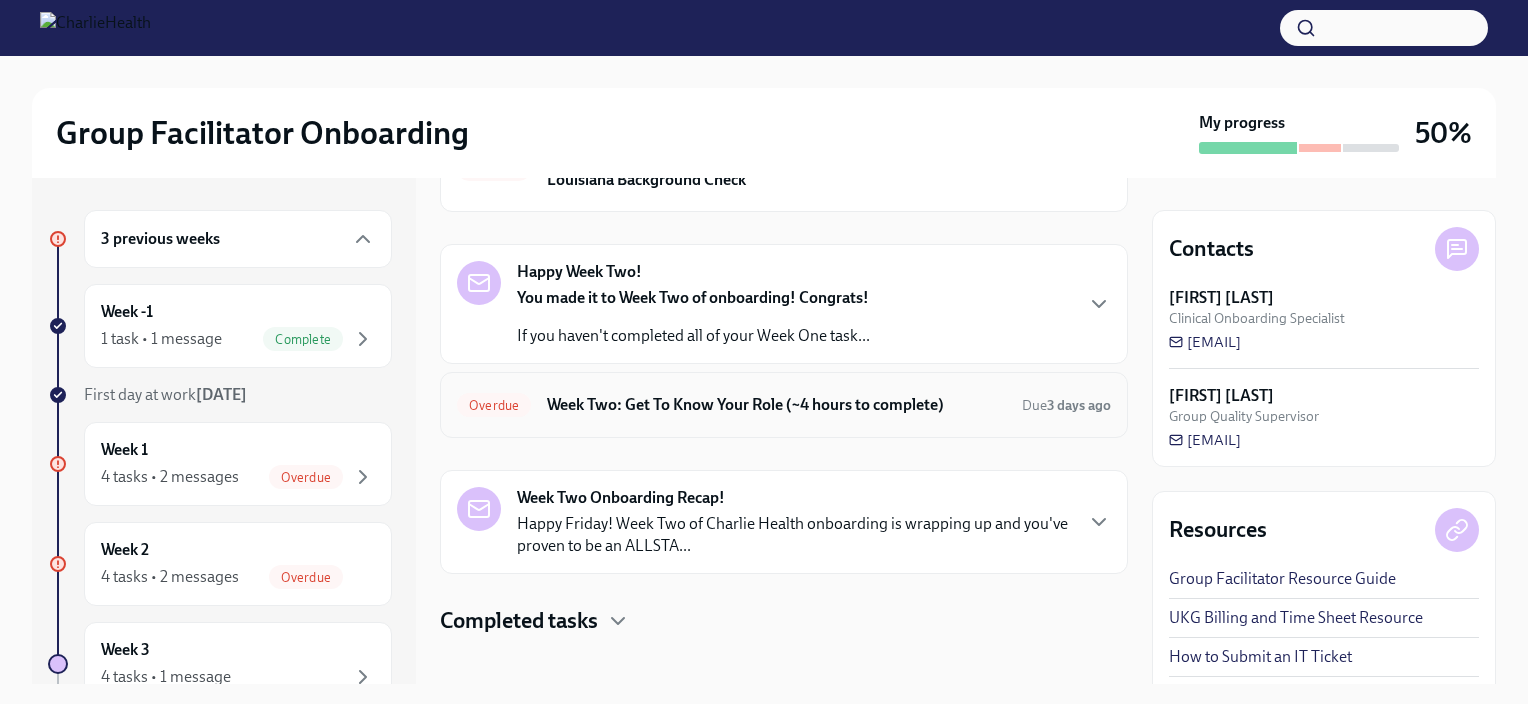 drag, startPoint x: 712, startPoint y: 391, endPoint x: 671, endPoint y: 391, distance: 41 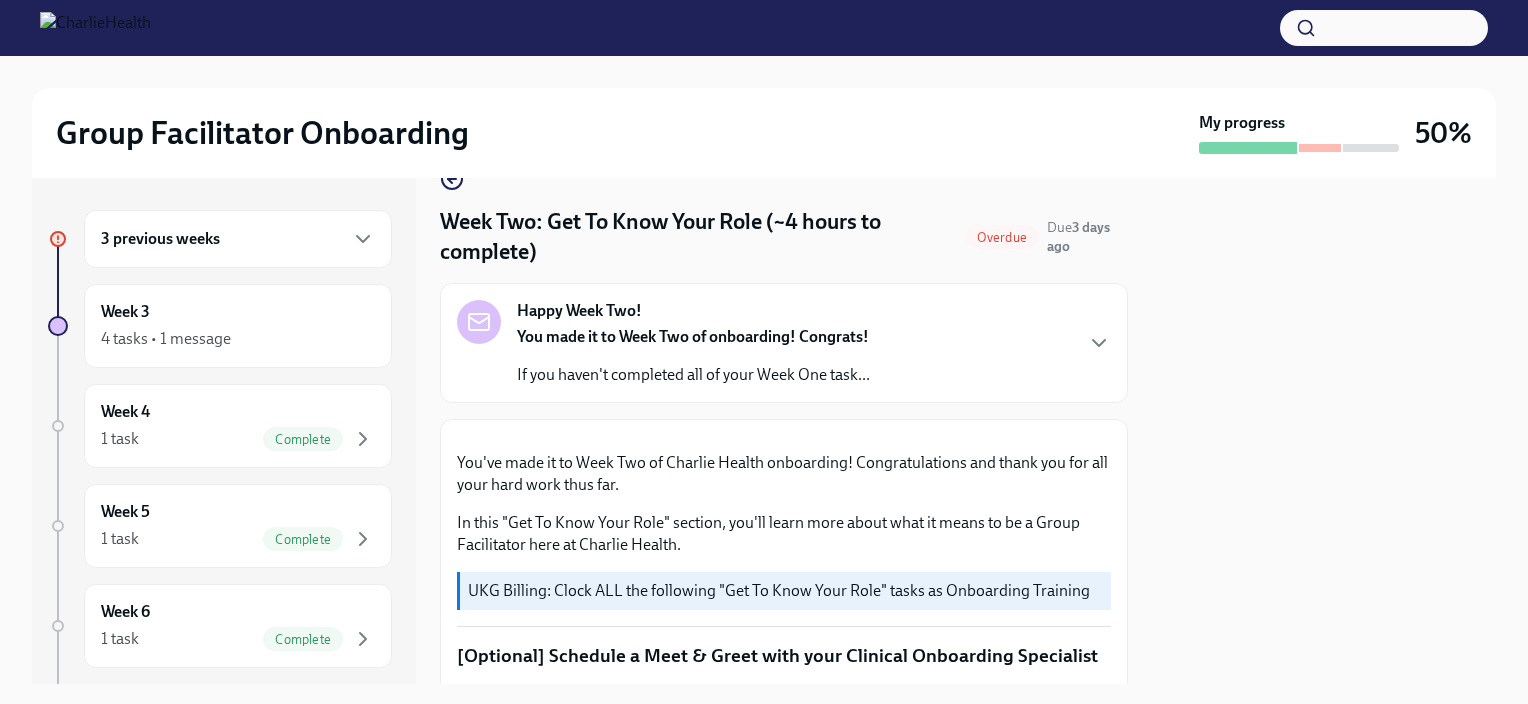 scroll, scrollTop: 36, scrollLeft: 0, axis: vertical 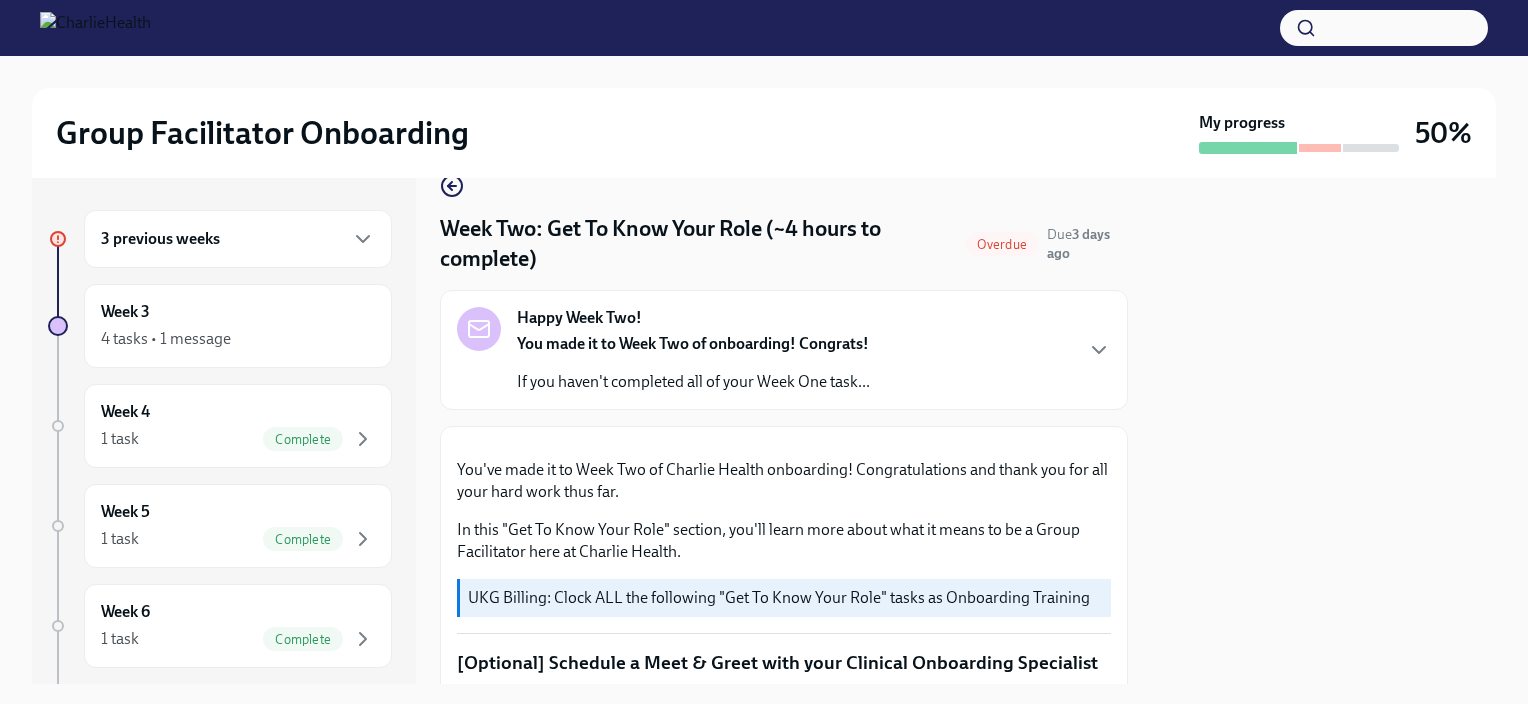 click on "If you haven't completed all of your Week One task..." at bounding box center [693, 382] 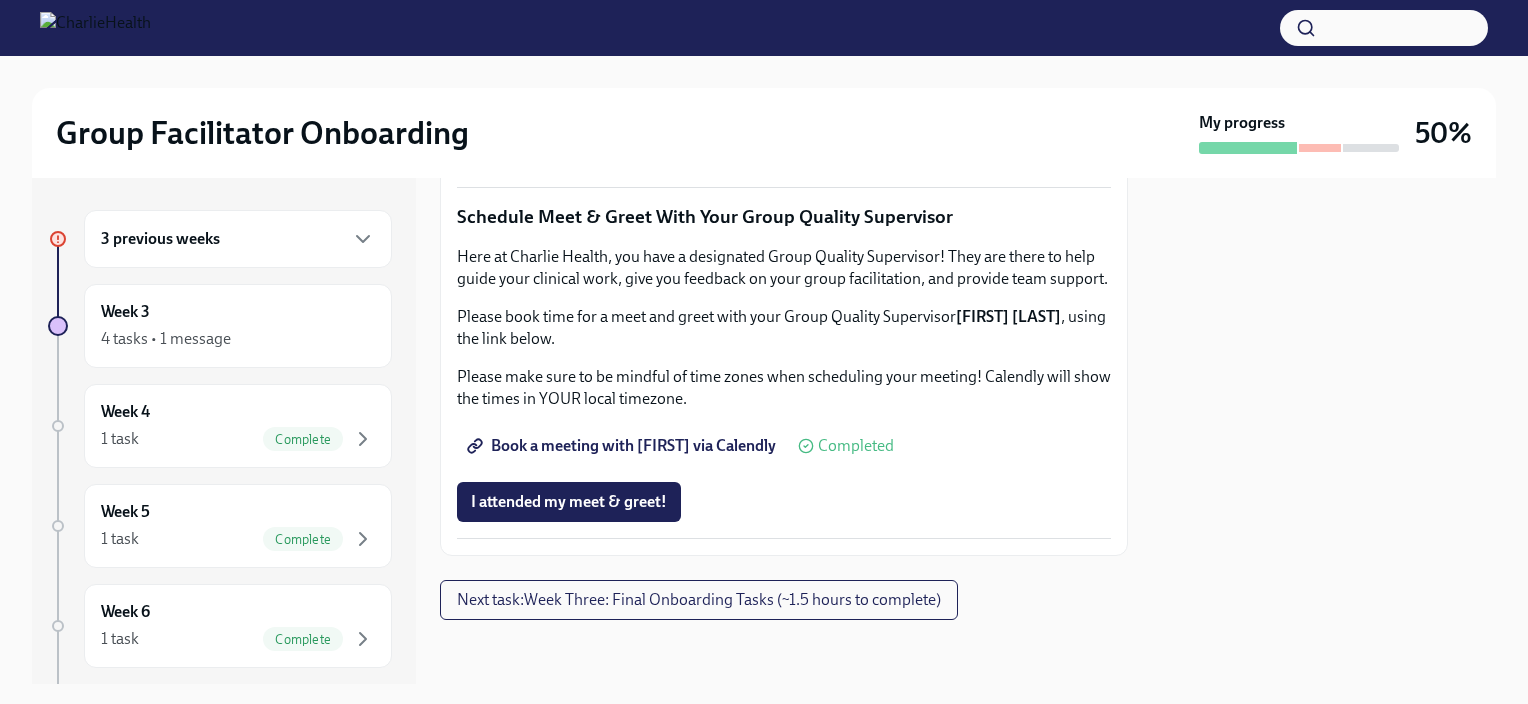 scroll, scrollTop: 2672, scrollLeft: 0, axis: vertical 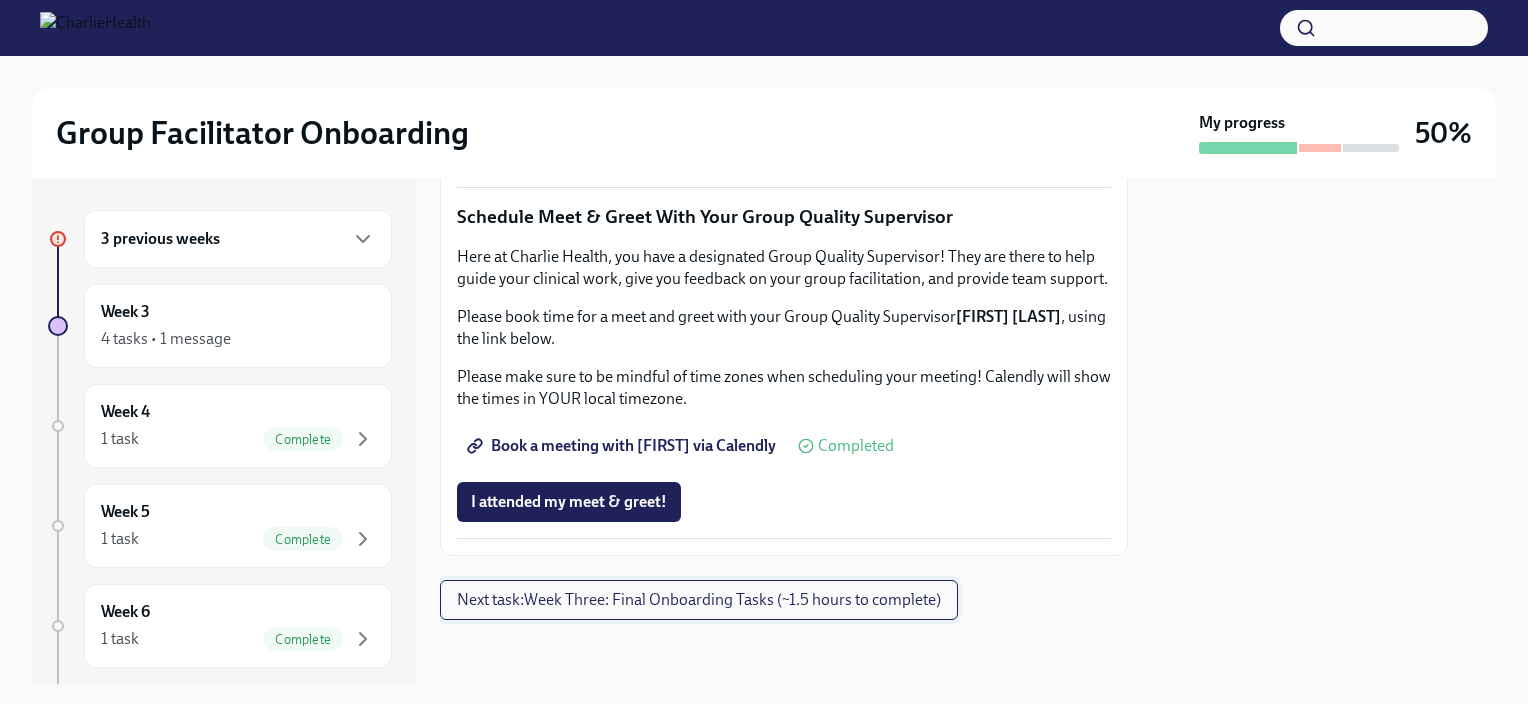 click on "Next task :  Week Three: Final Onboarding Tasks (~1.5 hours to complete)" at bounding box center [699, 600] 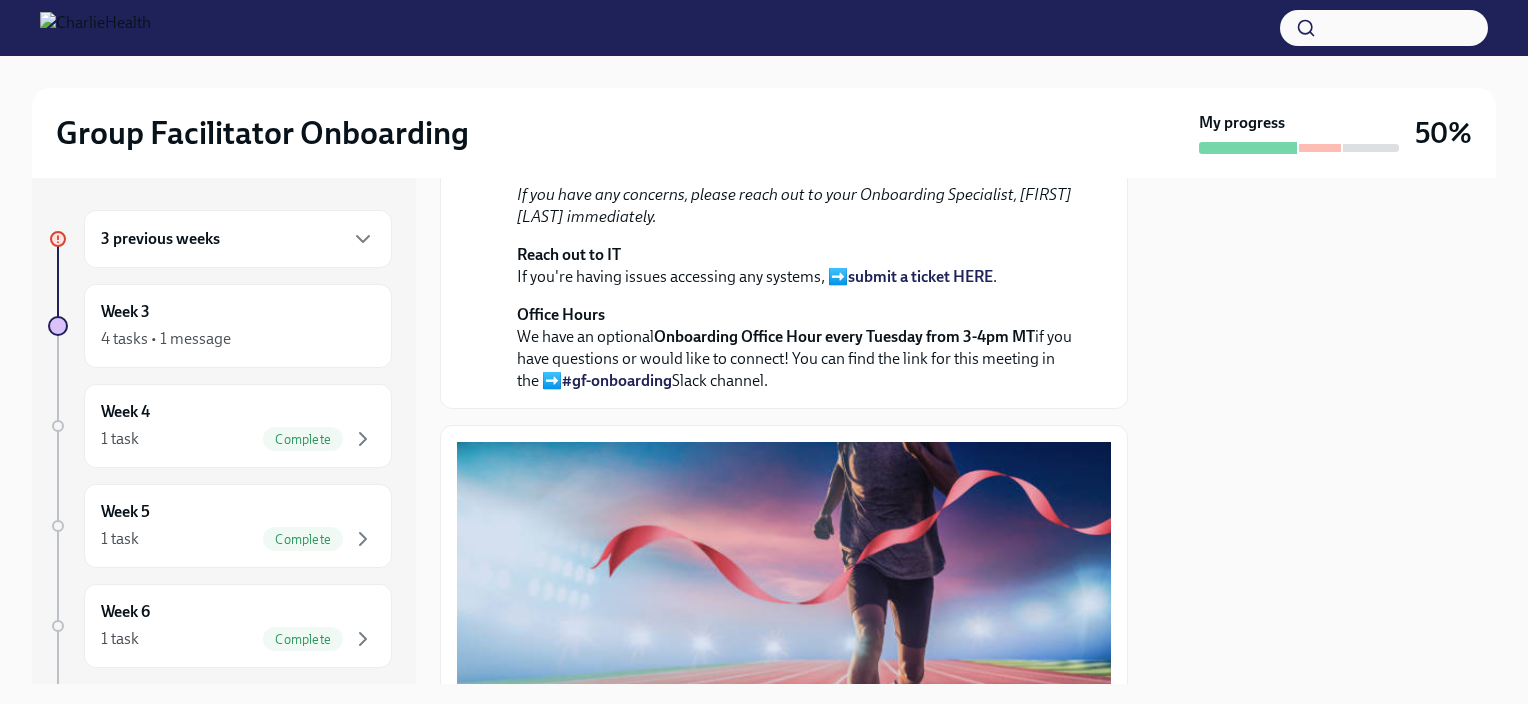 scroll, scrollTop: 0, scrollLeft: 0, axis: both 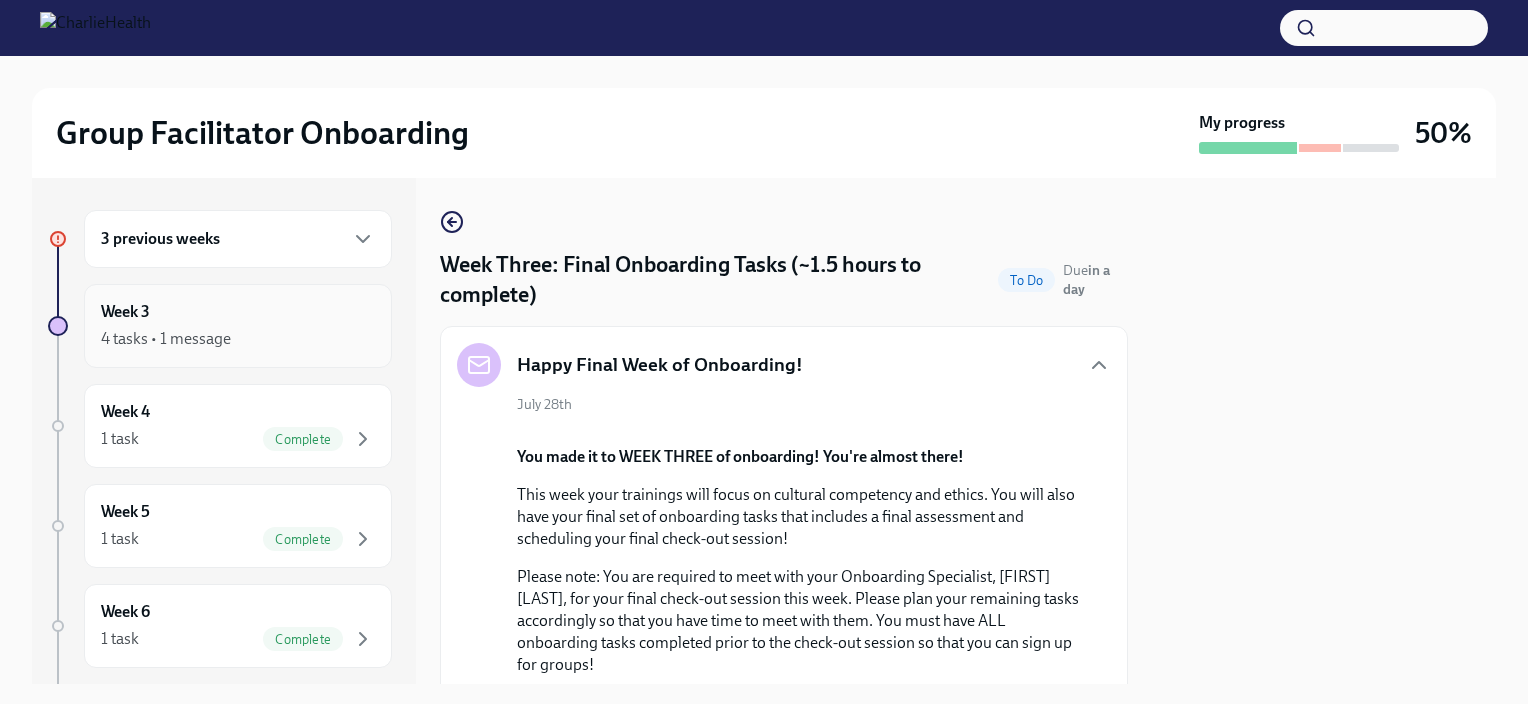 click on "Week 3 4 tasks • 1 message" at bounding box center (238, 326) 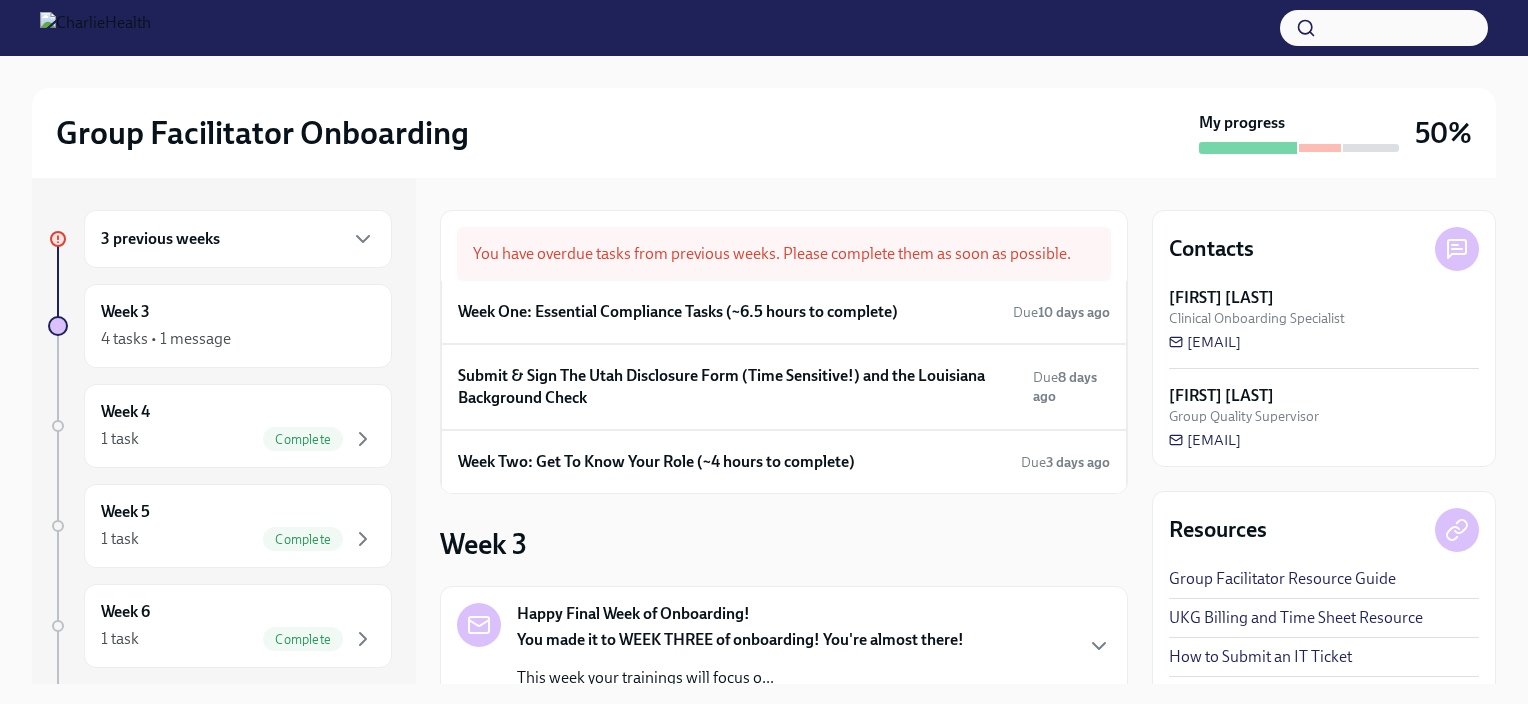 click on "3 previous weeks" at bounding box center [238, 239] 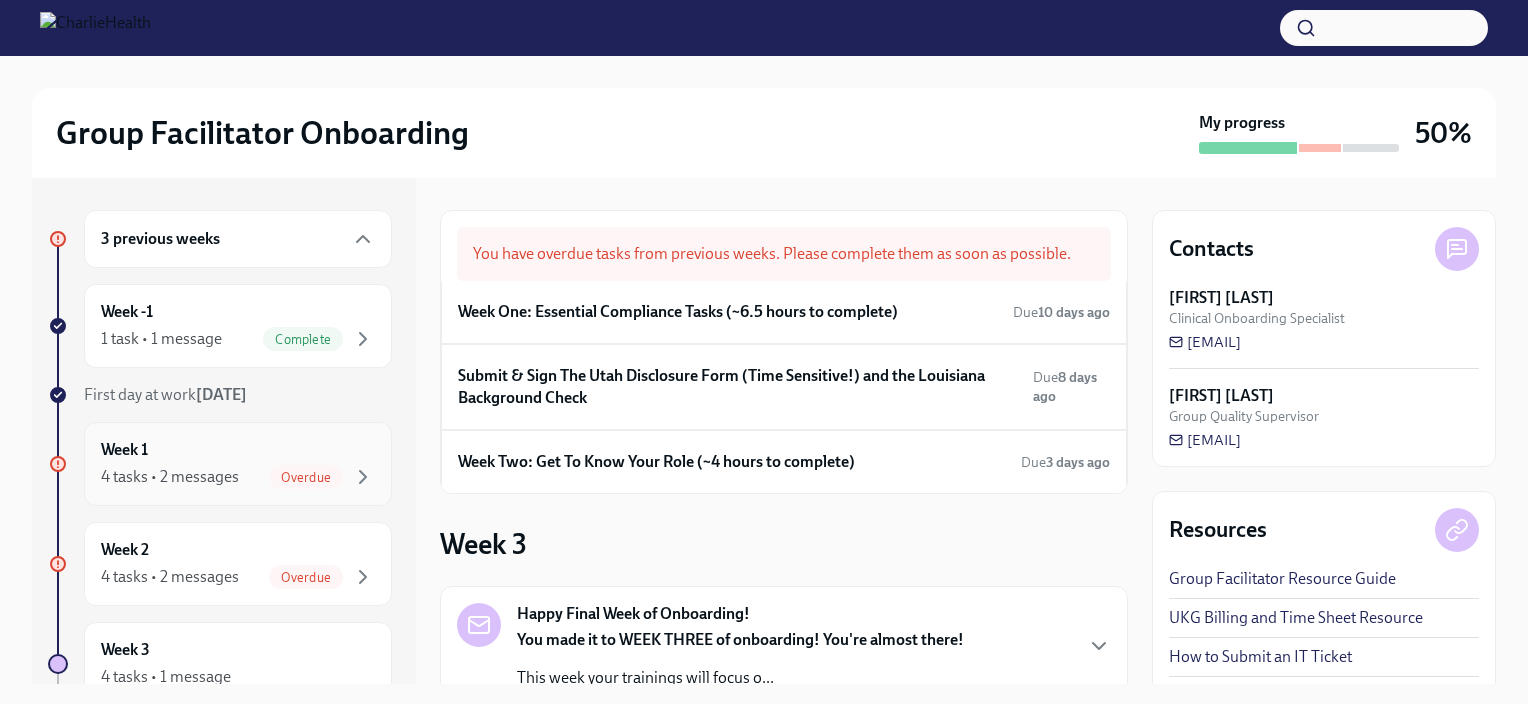 click on "Overdue" at bounding box center [322, 477] 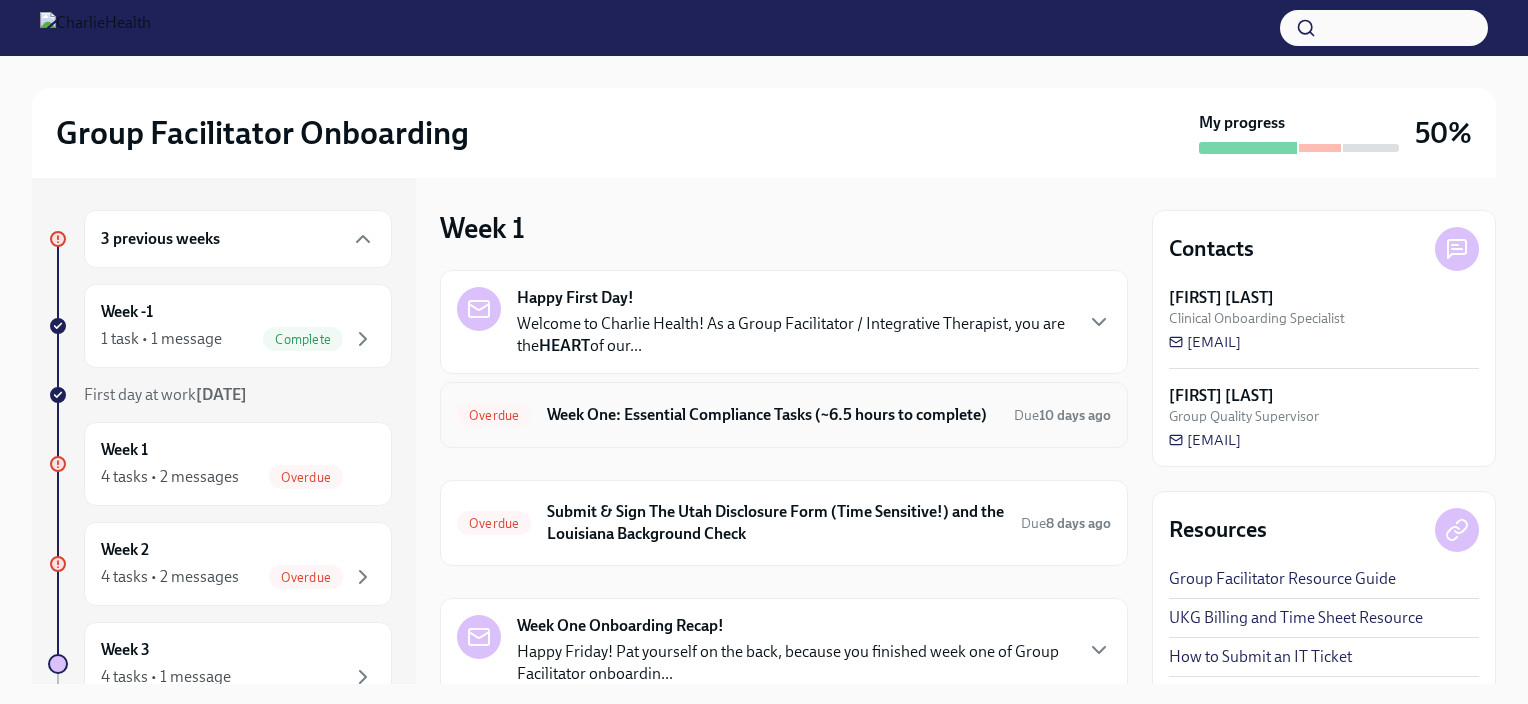 click on "Week One: Essential Compliance Tasks (~6.5 hours to complete)" at bounding box center [772, 415] 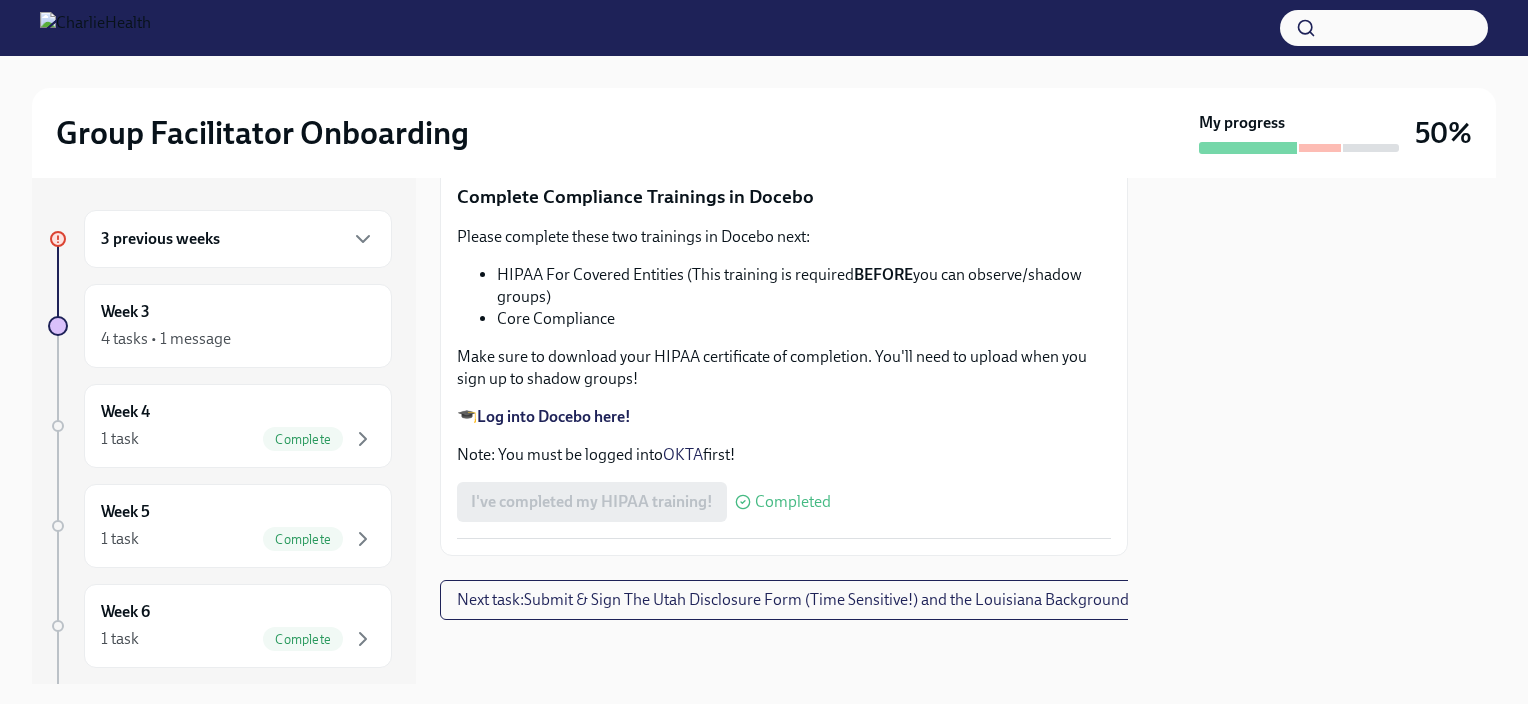 scroll, scrollTop: 4800, scrollLeft: 0, axis: vertical 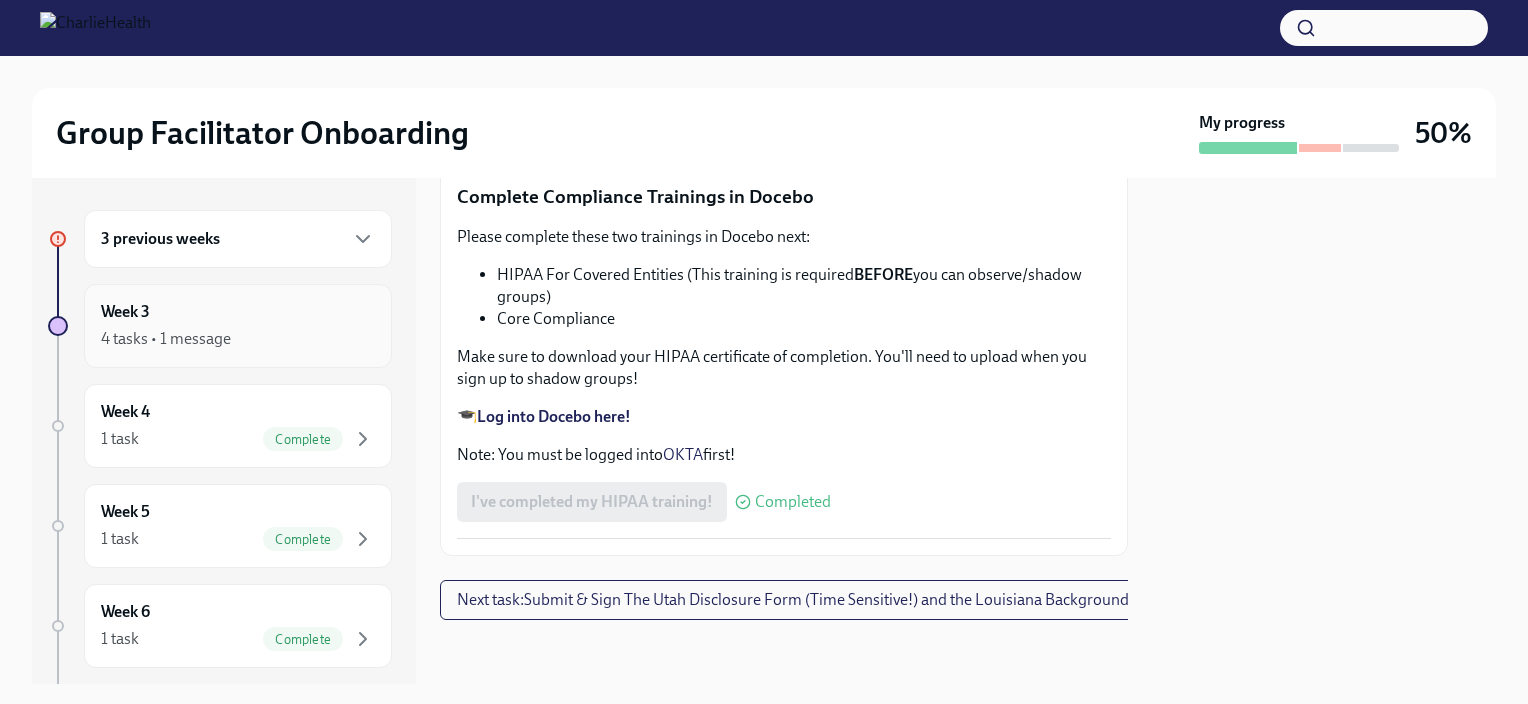 click on "4 tasks • 1 message" at bounding box center [238, 339] 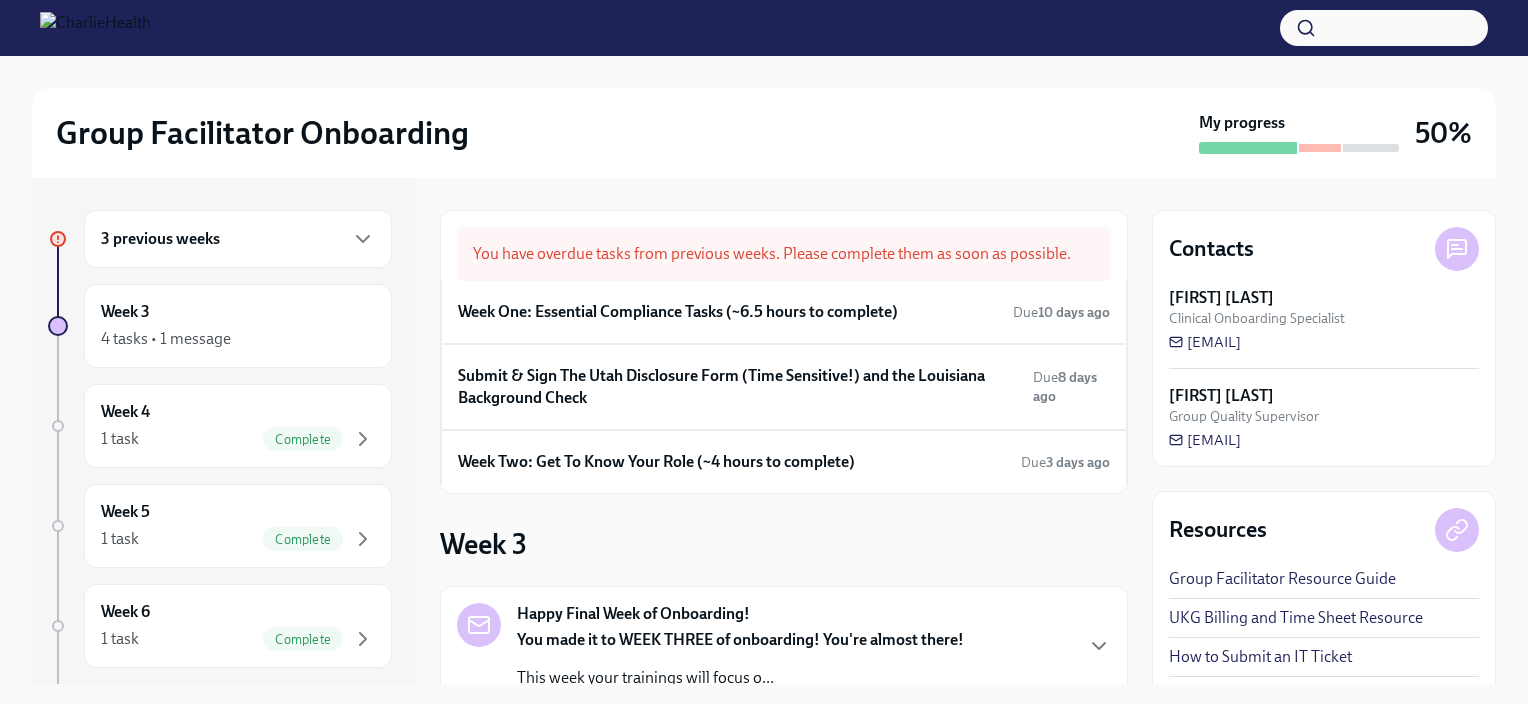click on "3 previous weeks" at bounding box center [238, 239] 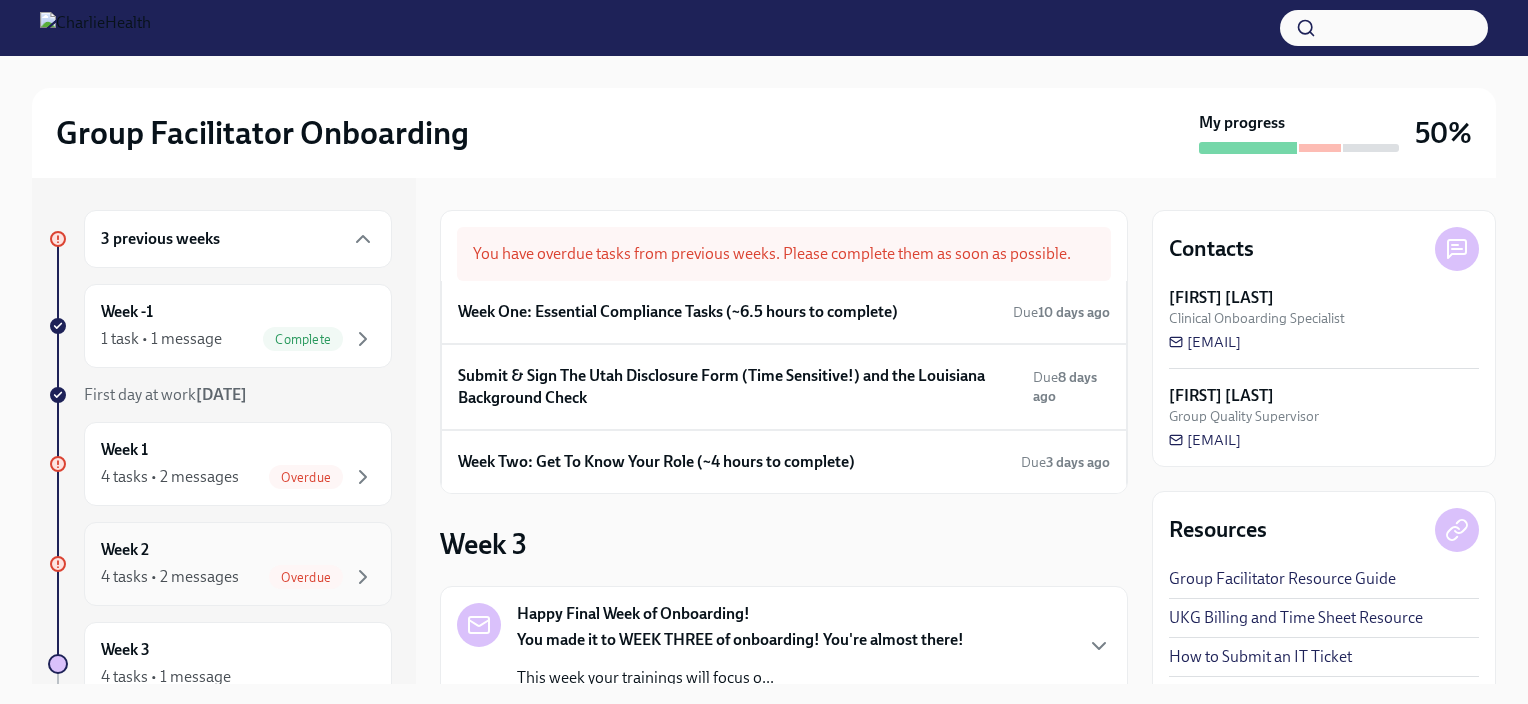 click on "Overdue" at bounding box center [306, 577] 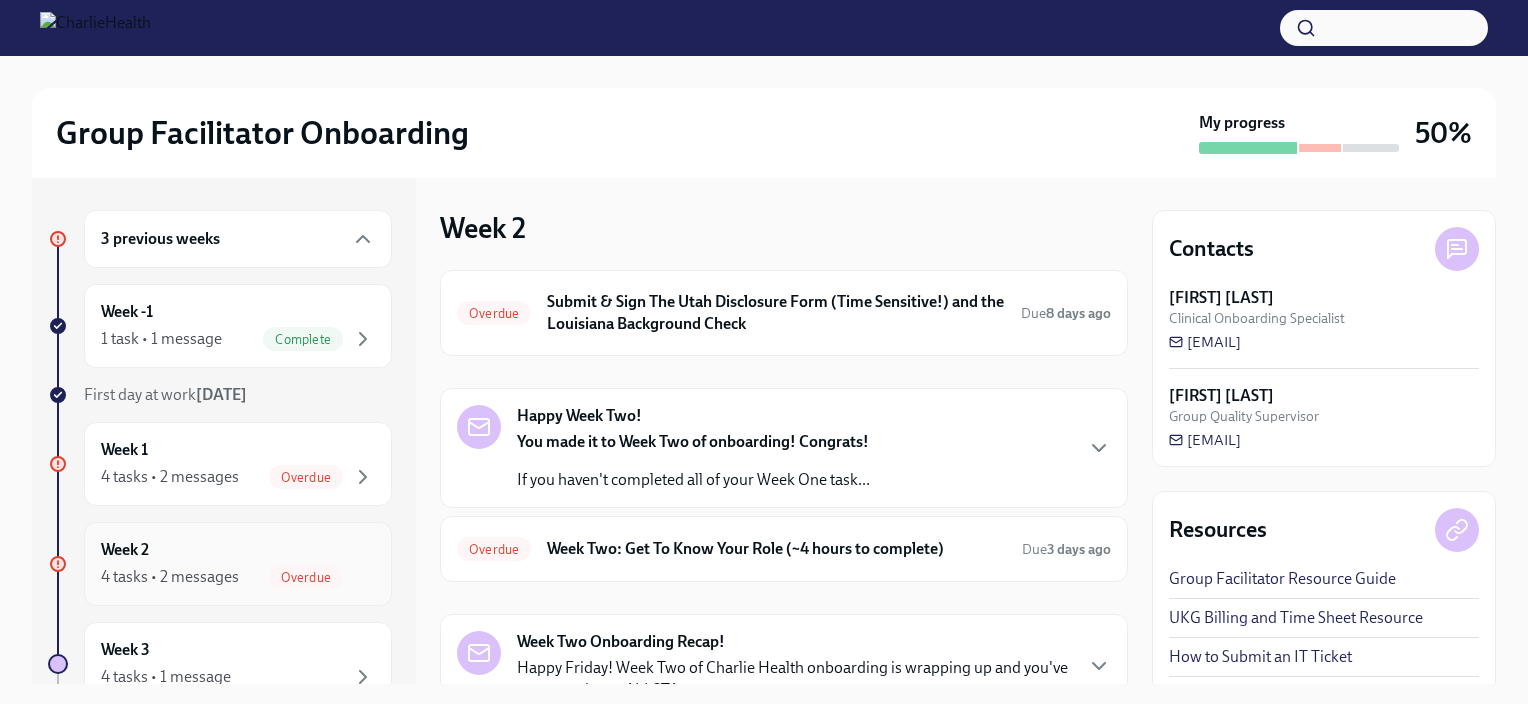 click on "Week 2 4 tasks • 2 messages Overdue" at bounding box center [238, 564] 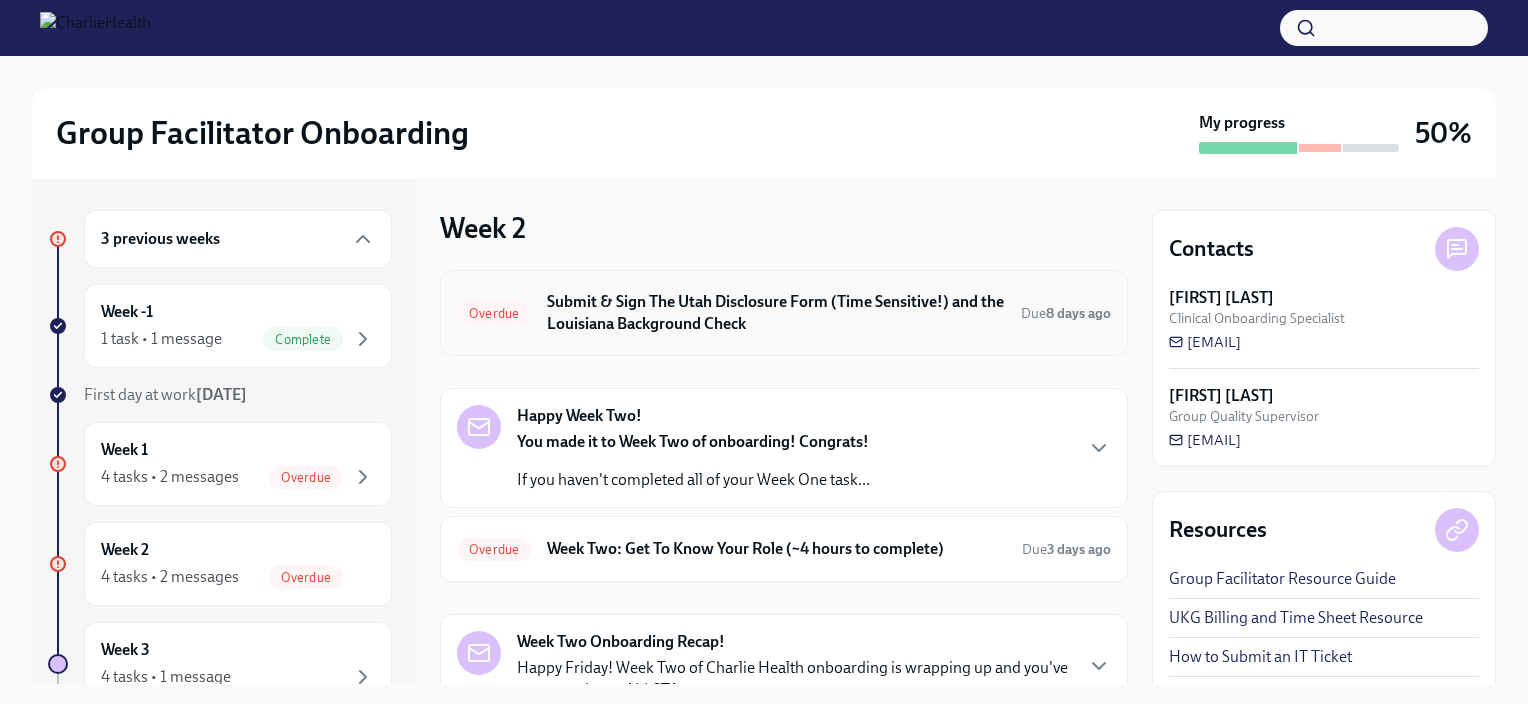 click on "Submit & Sign The Utah Disclosure Form (Time Sensitive!) and the Louisiana Background Check" at bounding box center (776, 313) 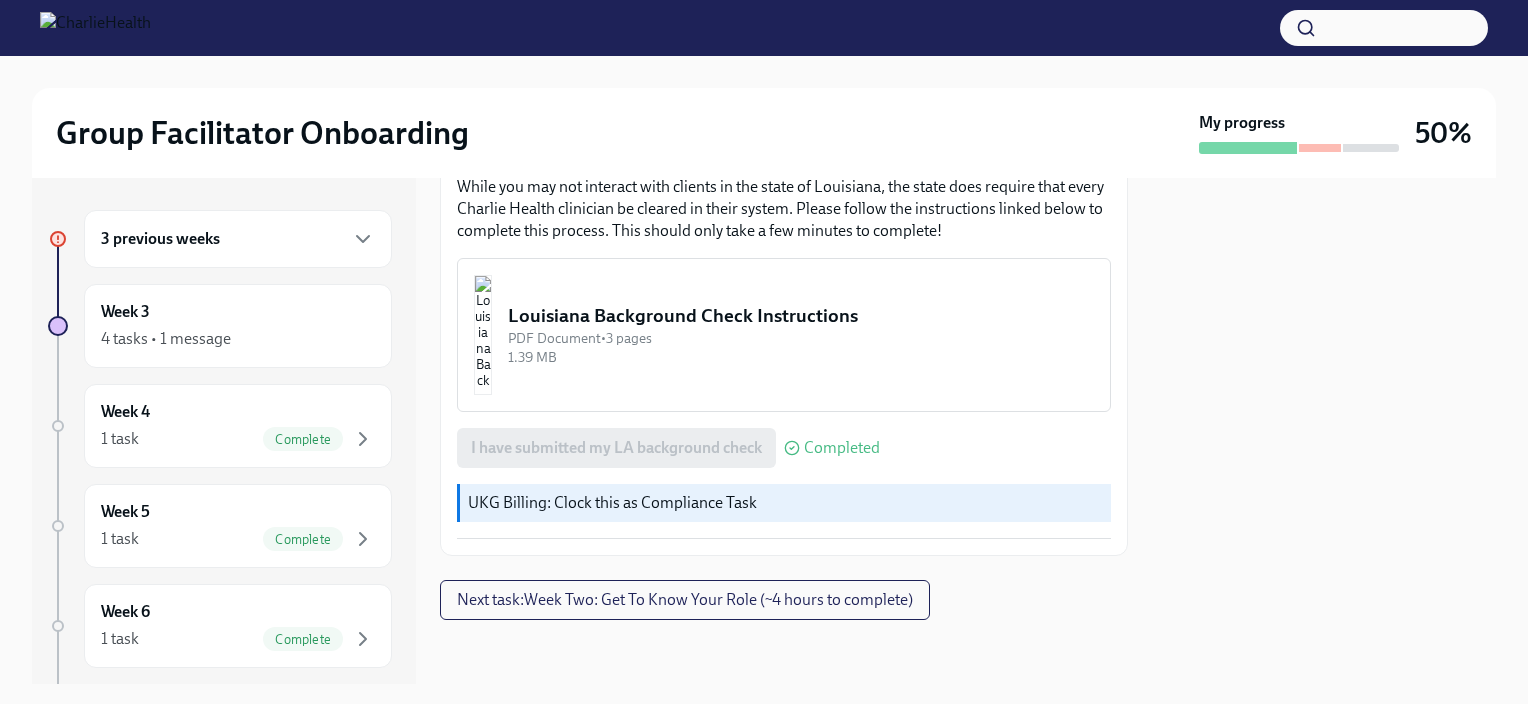 scroll, scrollTop: 585, scrollLeft: 0, axis: vertical 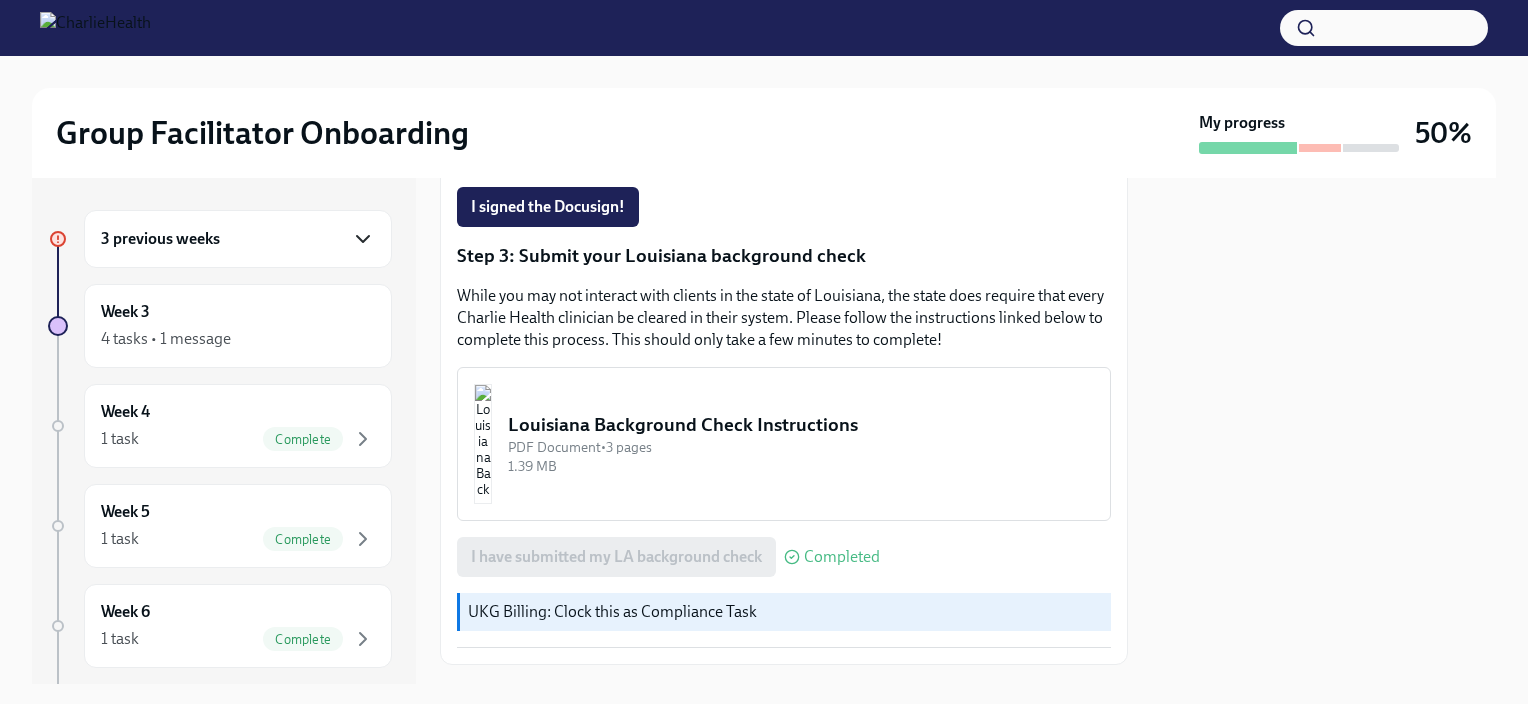 click 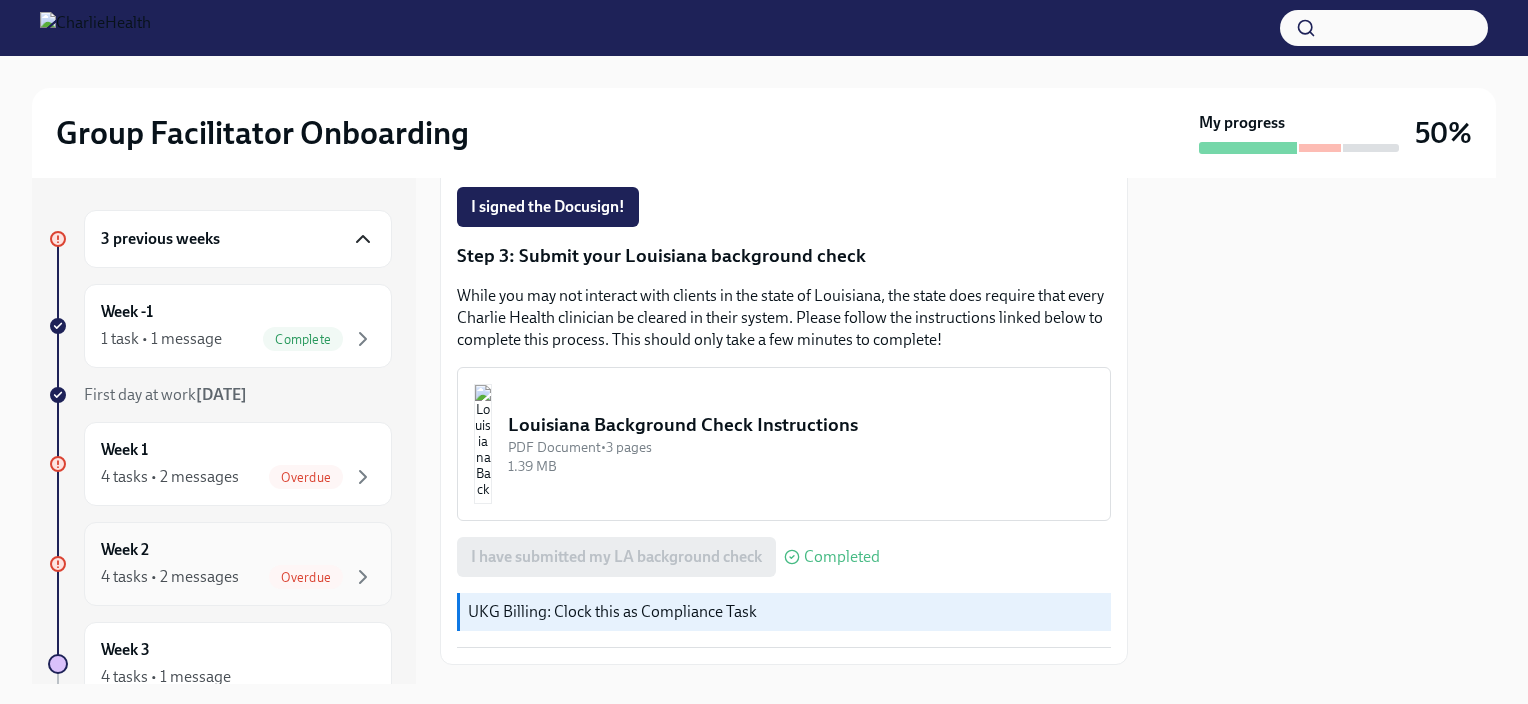 click on "Week 2 4 tasks • 2 messages Overdue" at bounding box center (238, 564) 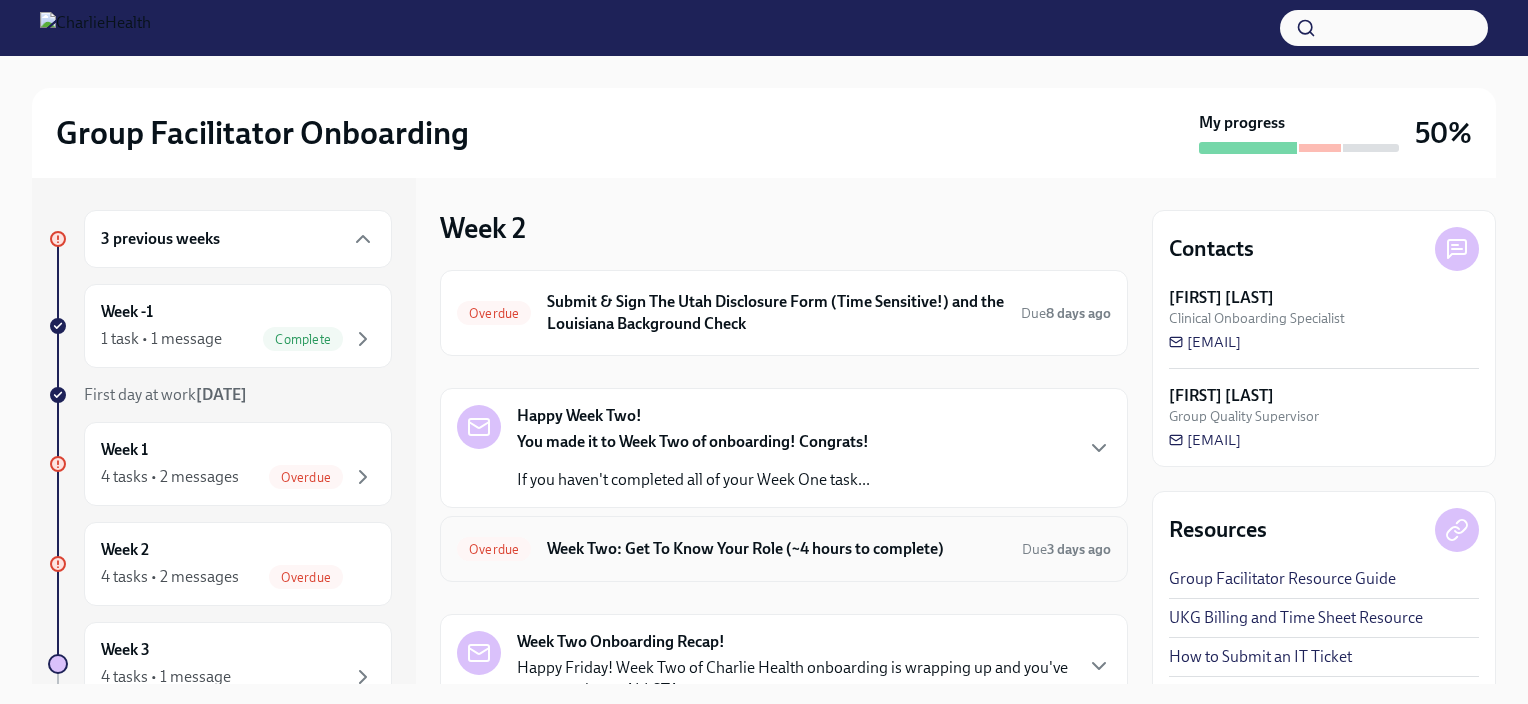 click on "Week Two: Get To Know Your Role (~4 hours to complete)" at bounding box center [776, 549] 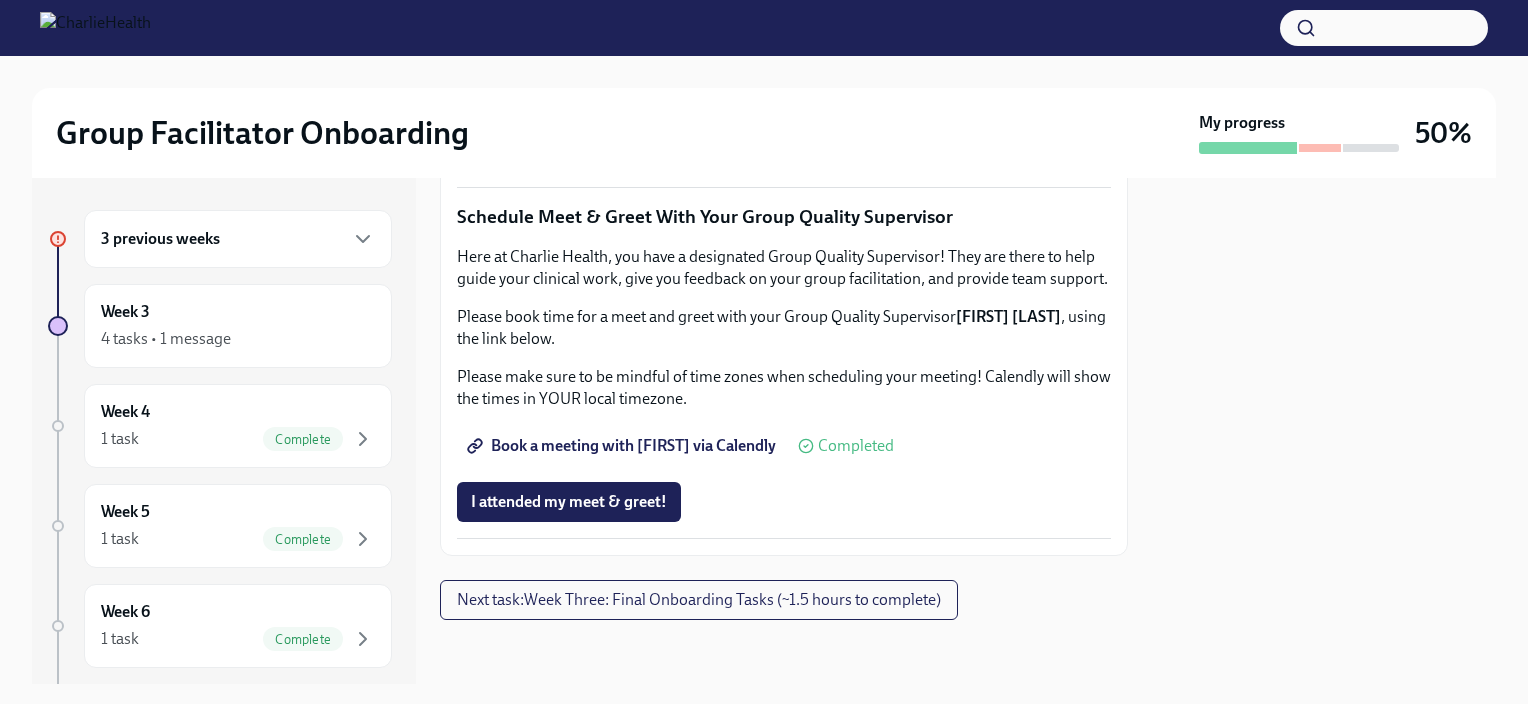 scroll, scrollTop: 2019, scrollLeft: 0, axis: vertical 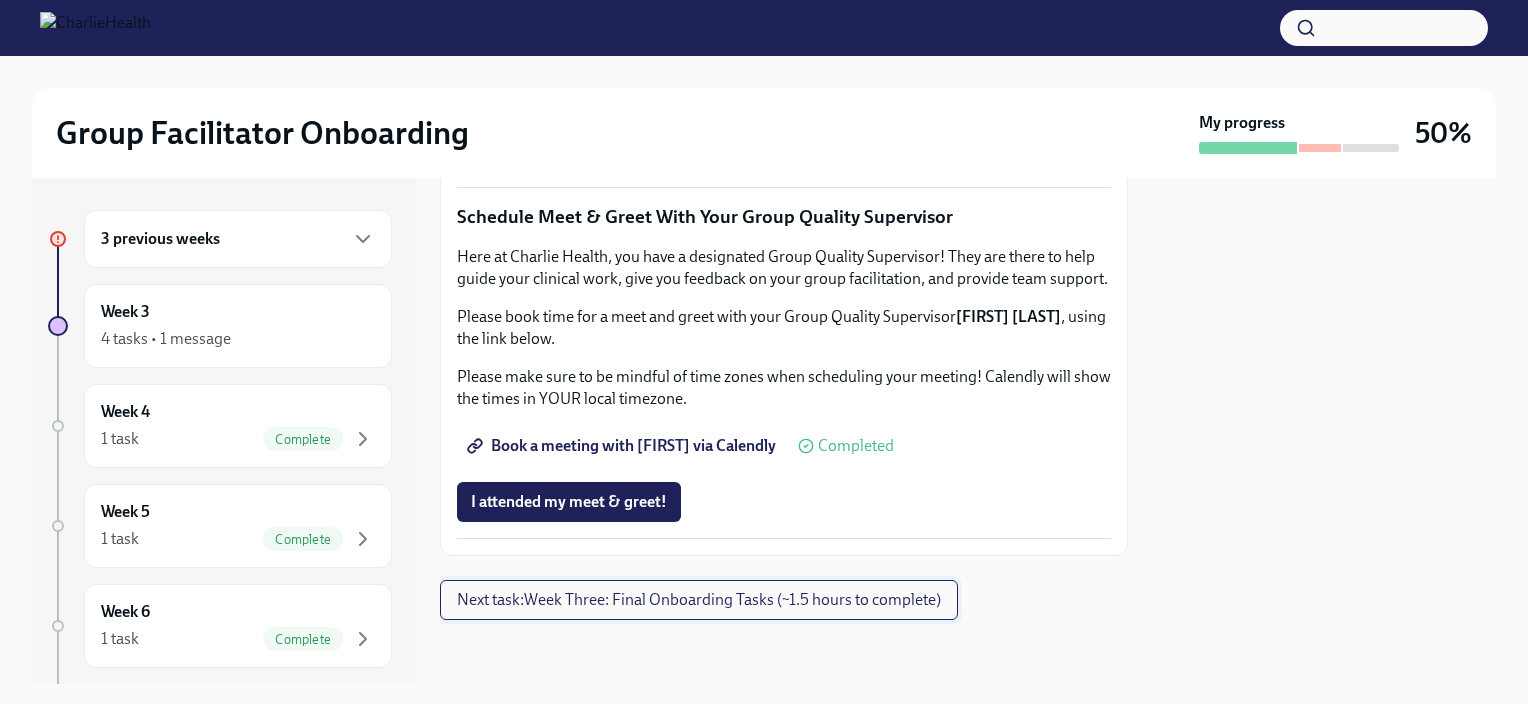 click on "Next task :  Week Three: Final Onboarding Tasks (~1.5 hours to complete)" at bounding box center [699, 600] 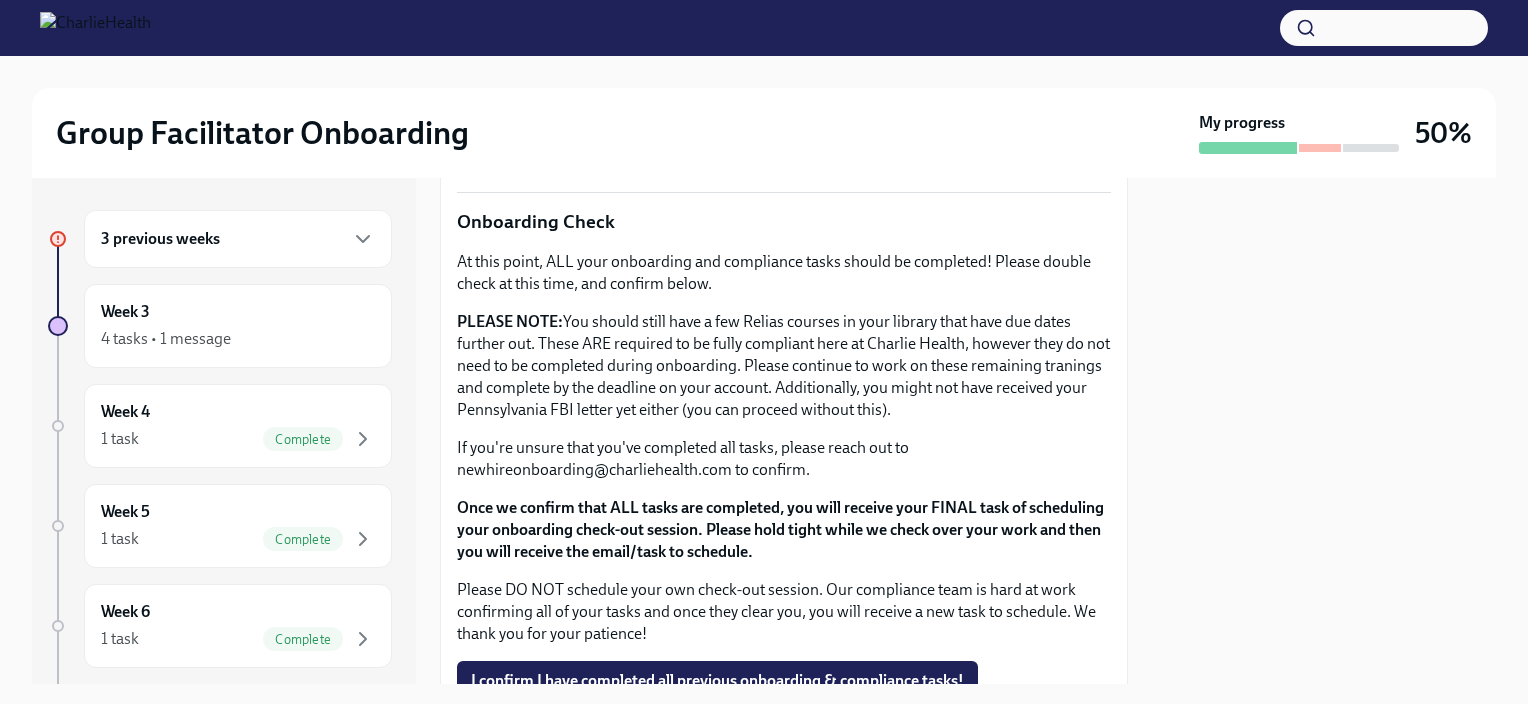 scroll, scrollTop: 1710, scrollLeft: 0, axis: vertical 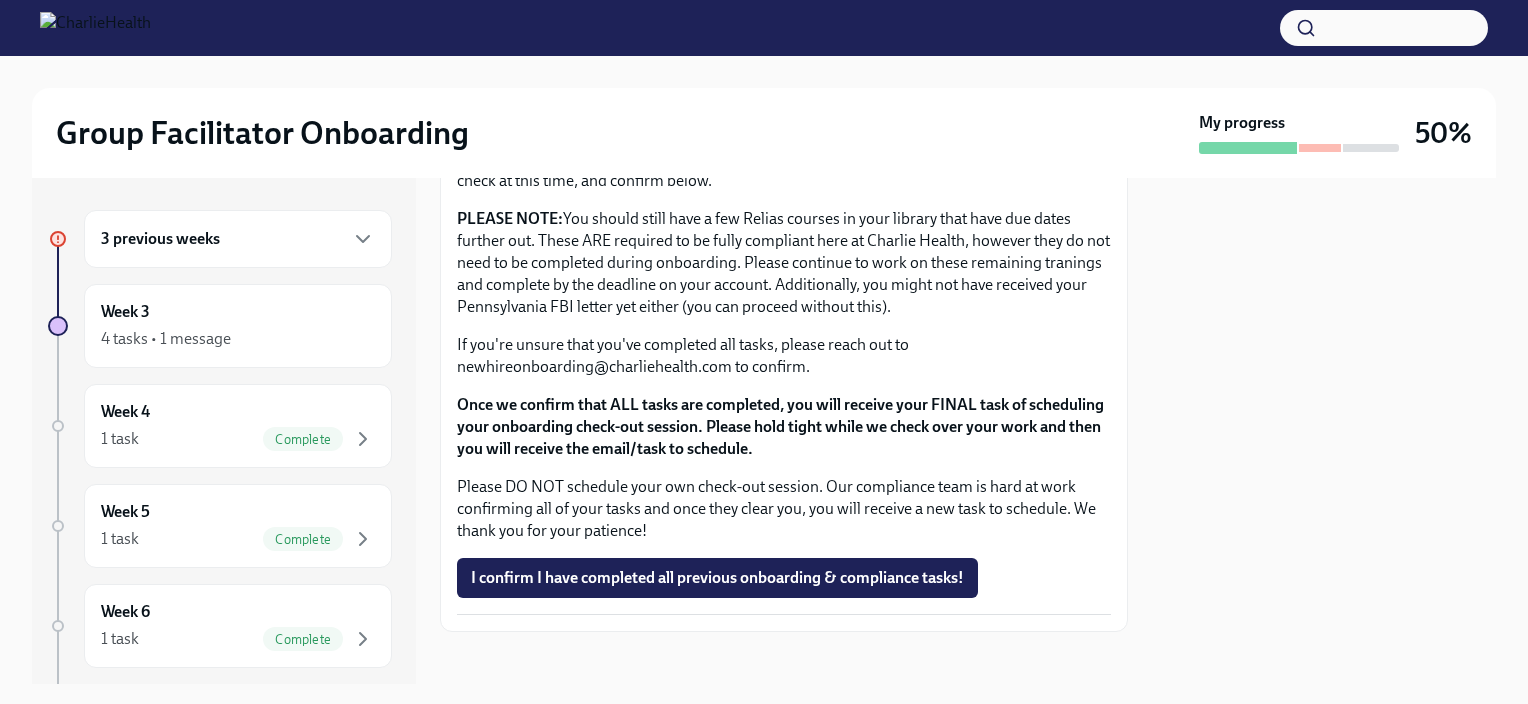 click on "3 previous weeks" at bounding box center (238, 239) 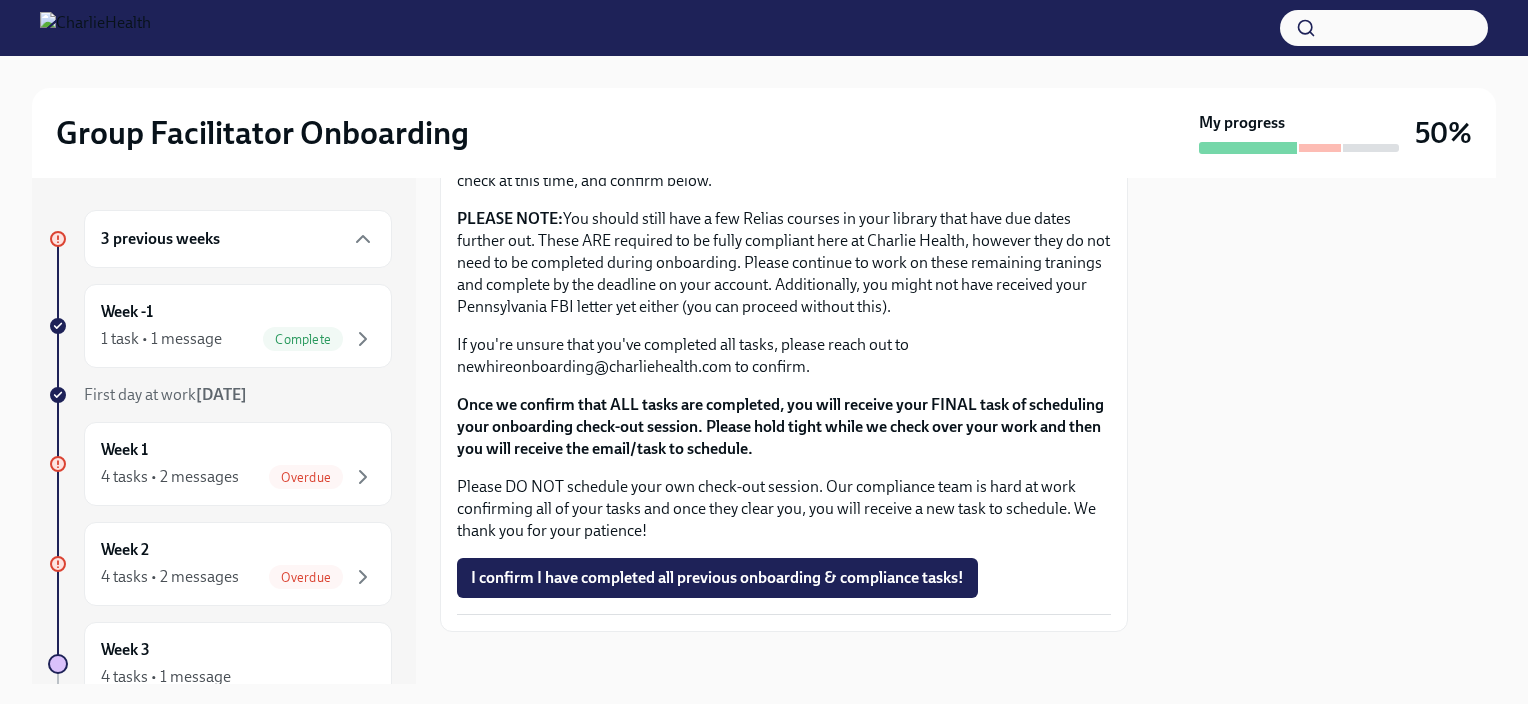 click on "3 previous weeks" at bounding box center [238, 239] 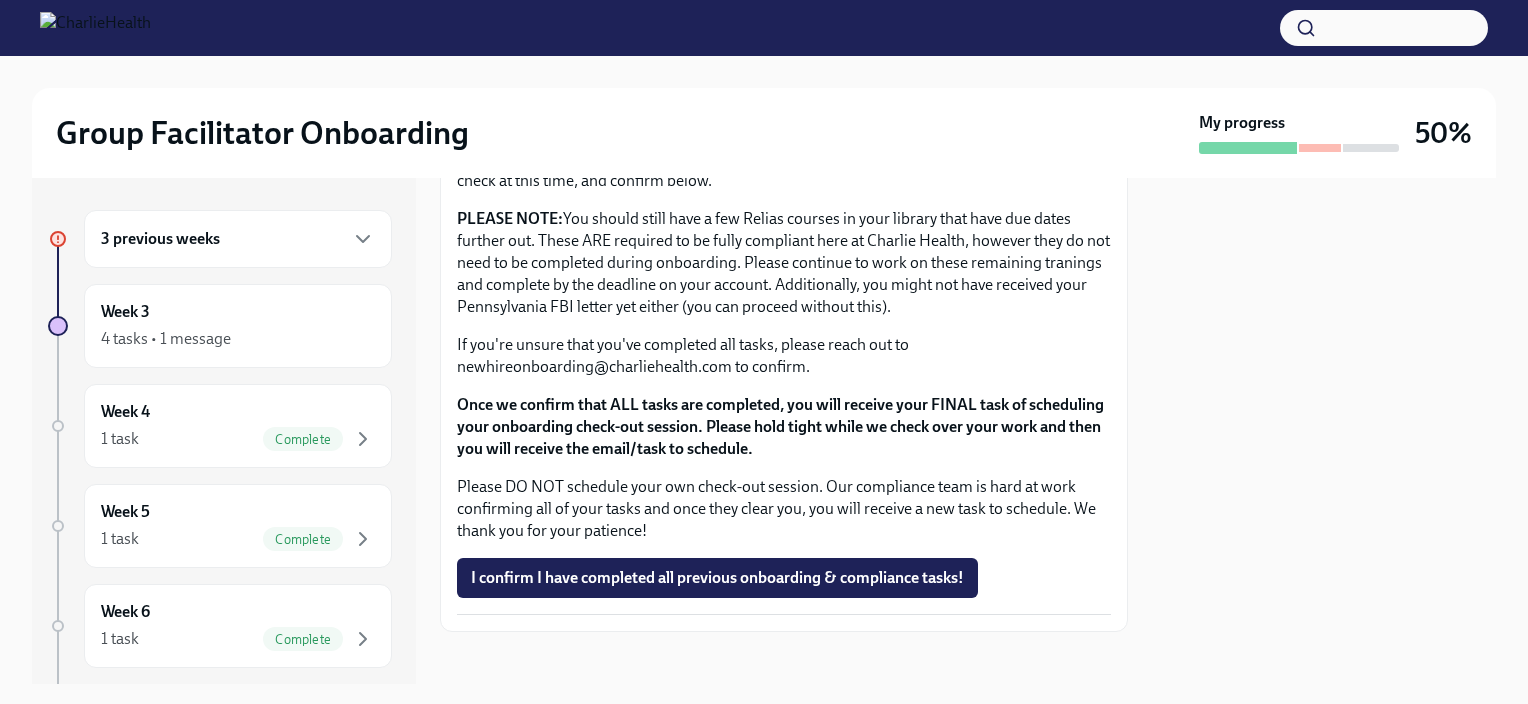 click on "3 previous weeks" at bounding box center (238, 239) 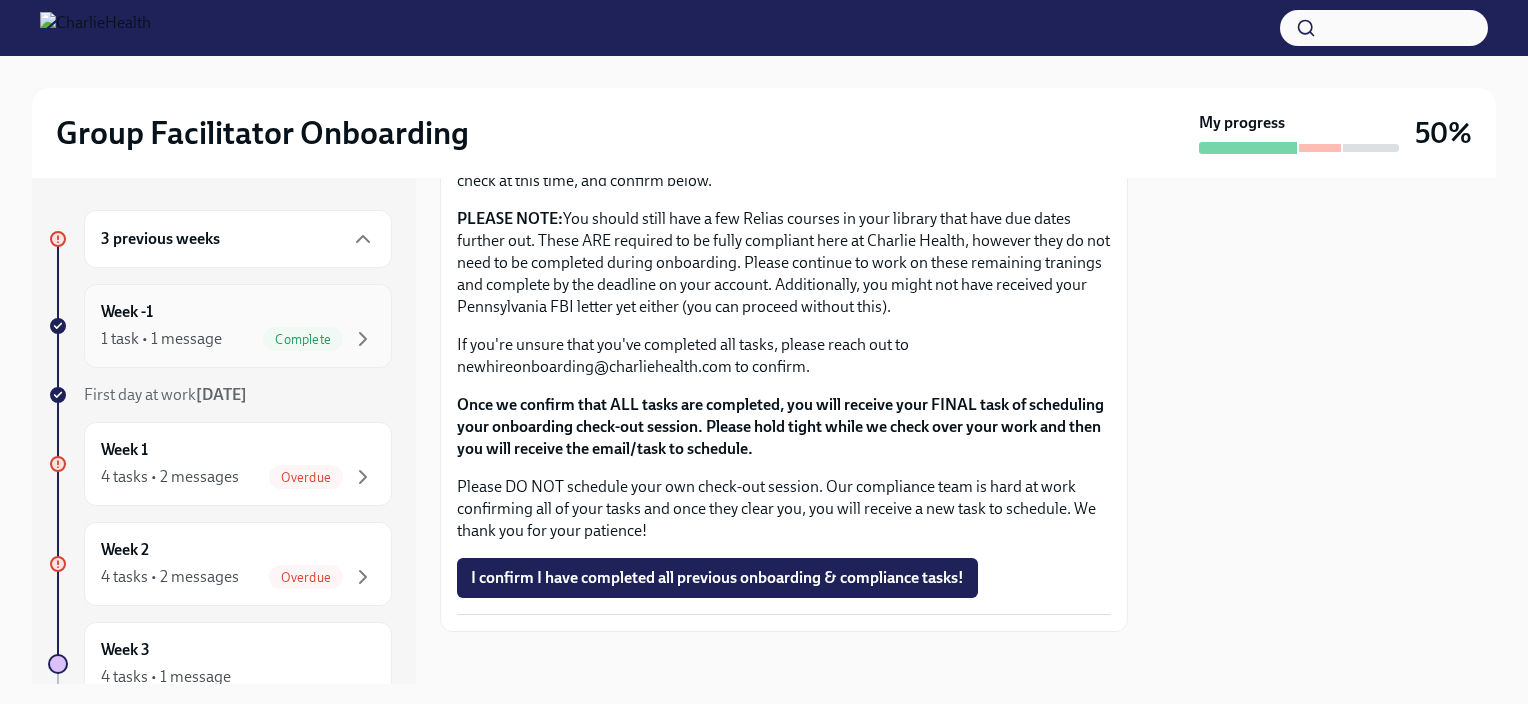 click on "Week -1 1 task • 1 message Complete" at bounding box center (238, 326) 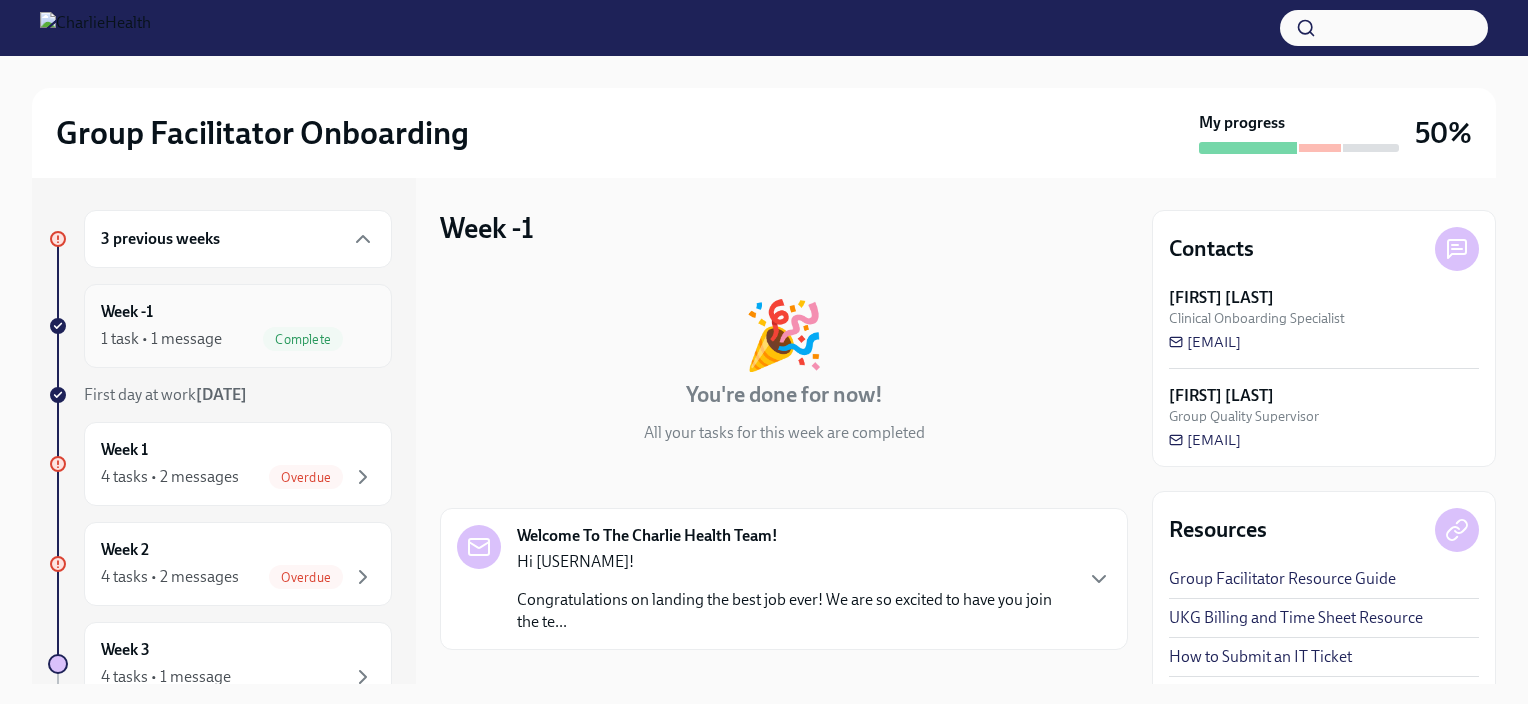 click 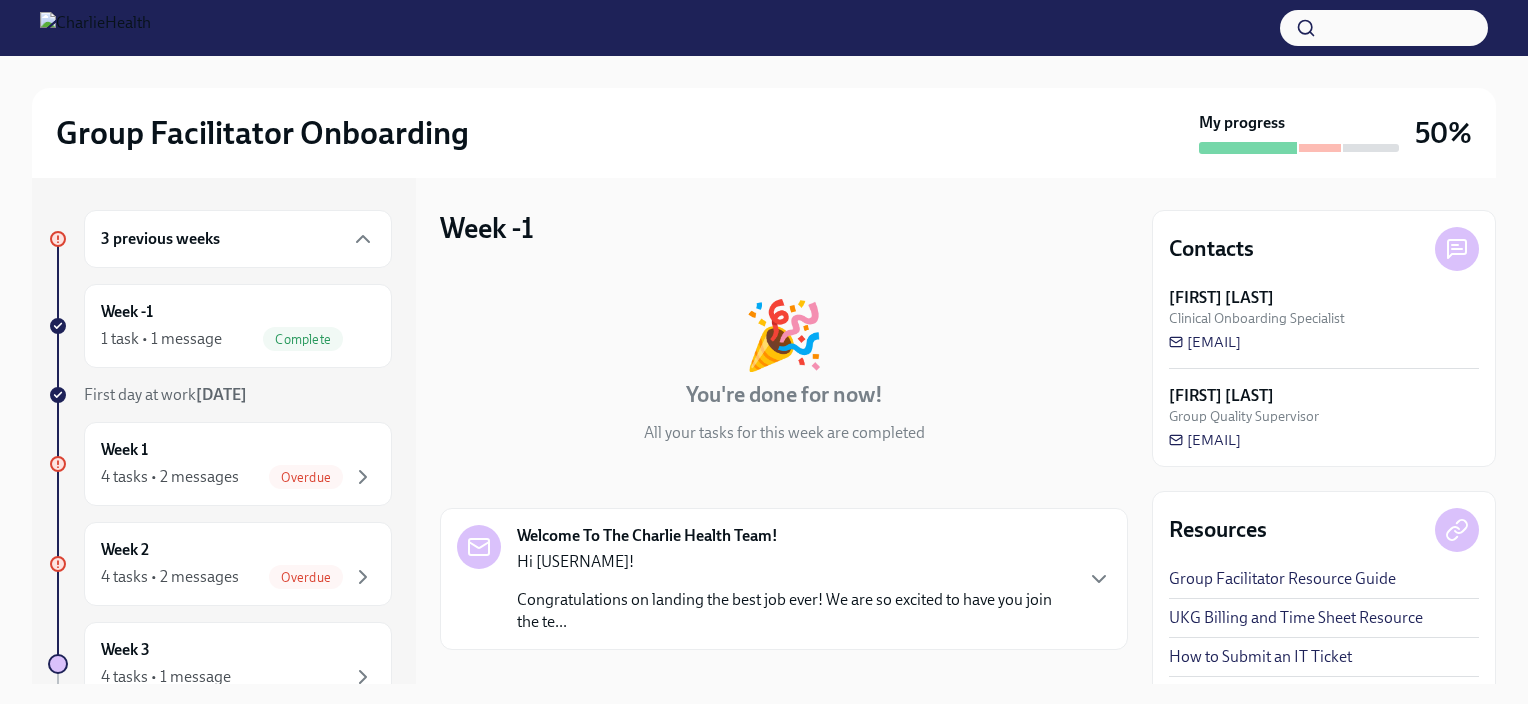 scroll, scrollTop: 172, scrollLeft: 0, axis: vertical 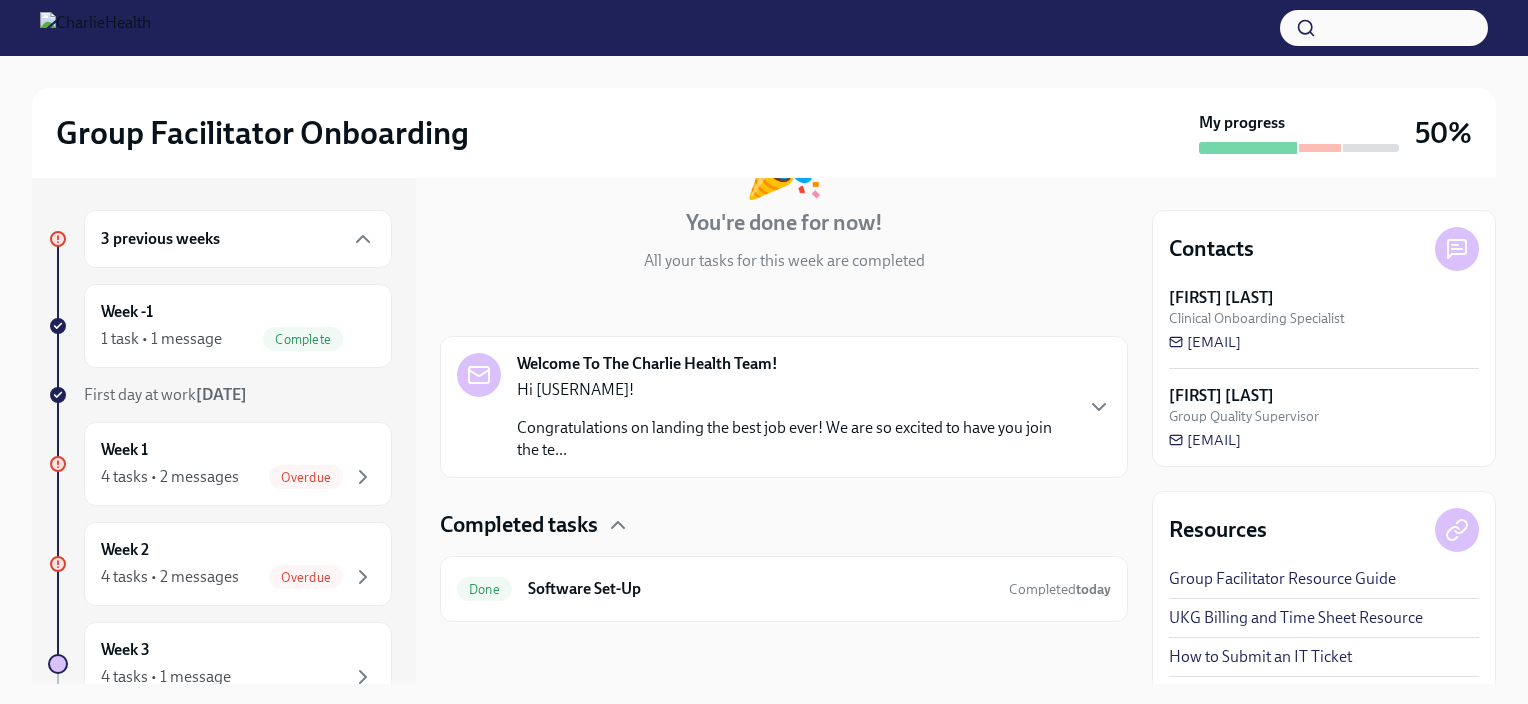 click on "Congratulations on landing the best job ever! We are so excited to have you join the te..." at bounding box center (794, 439) 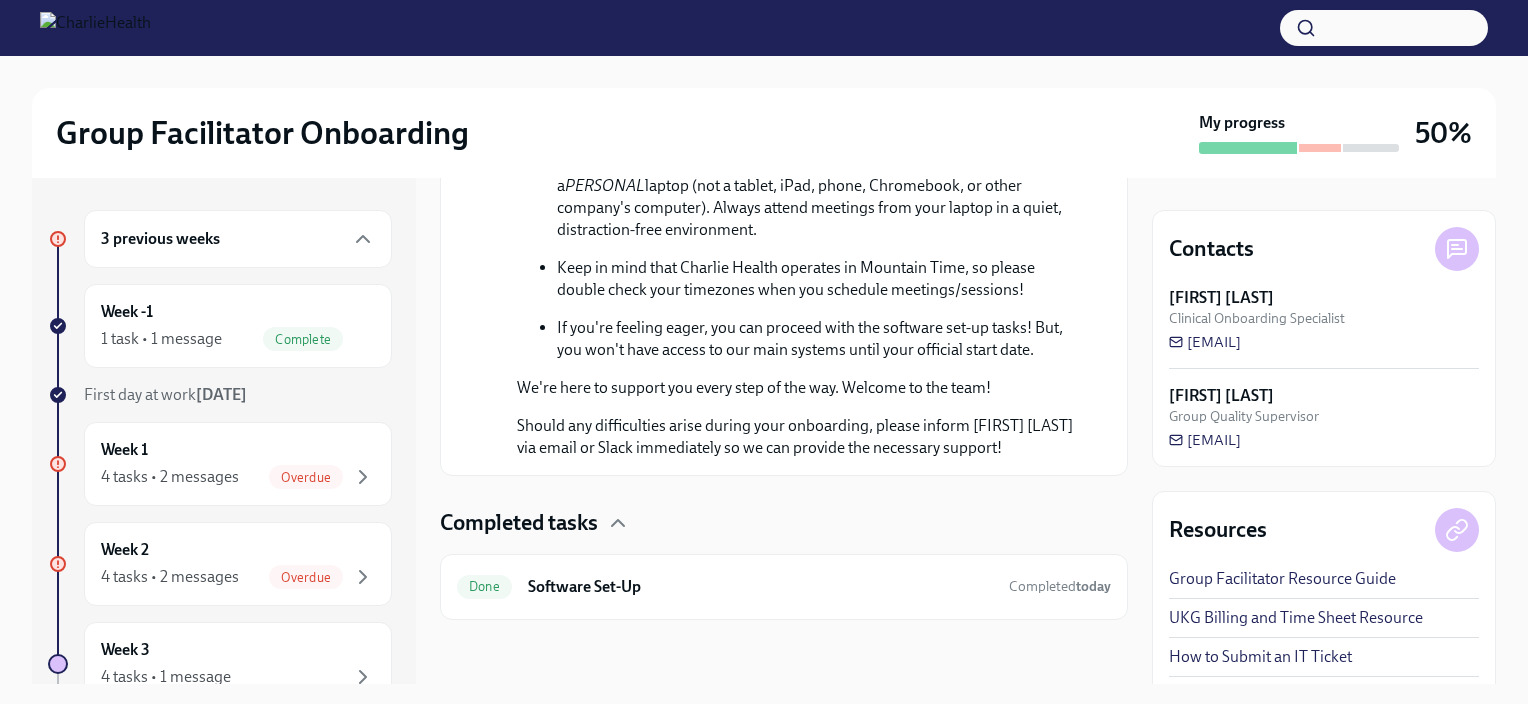 scroll, scrollTop: 1222, scrollLeft: 0, axis: vertical 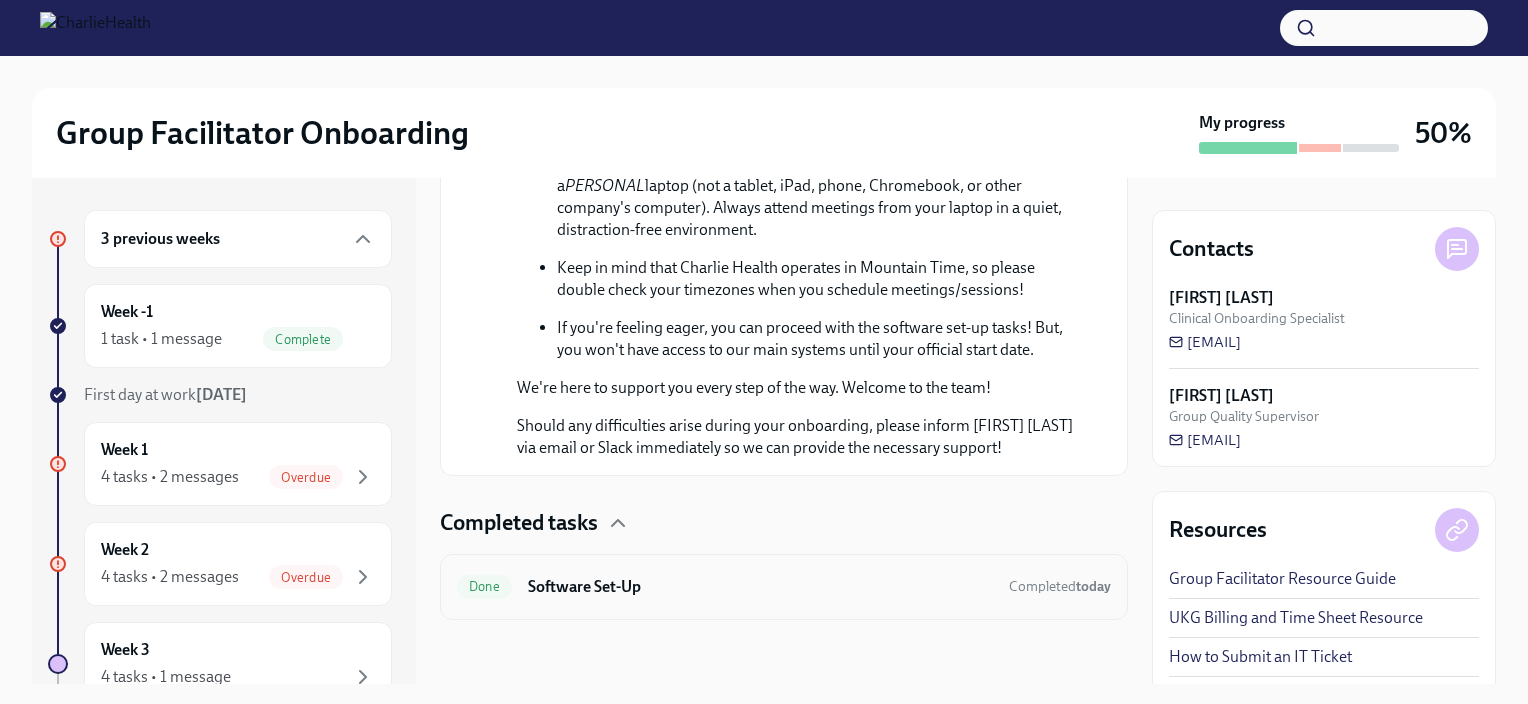click on "Done Software Set-Up Completed  today" at bounding box center (784, 587) 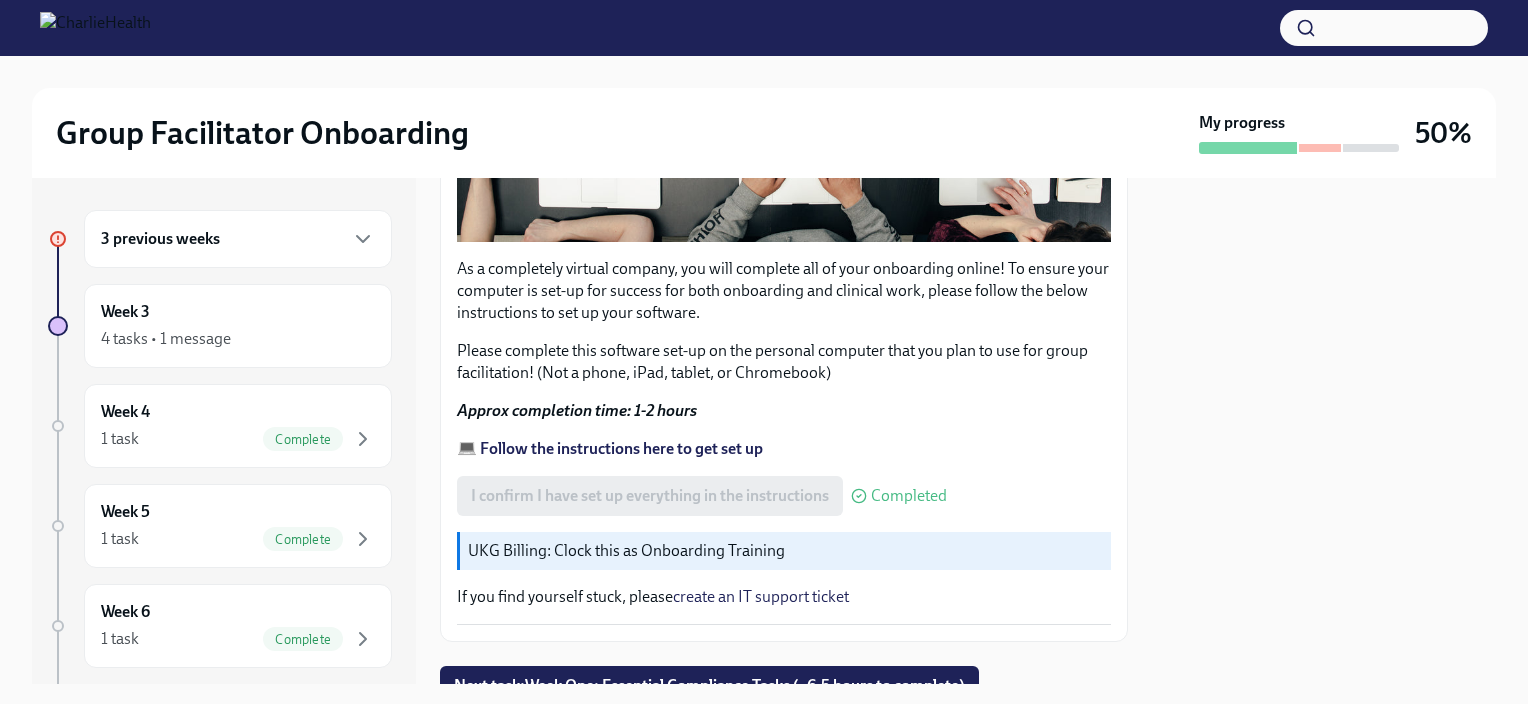 scroll, scrollTop: 616, scrollLeft: 0, axis: vertical 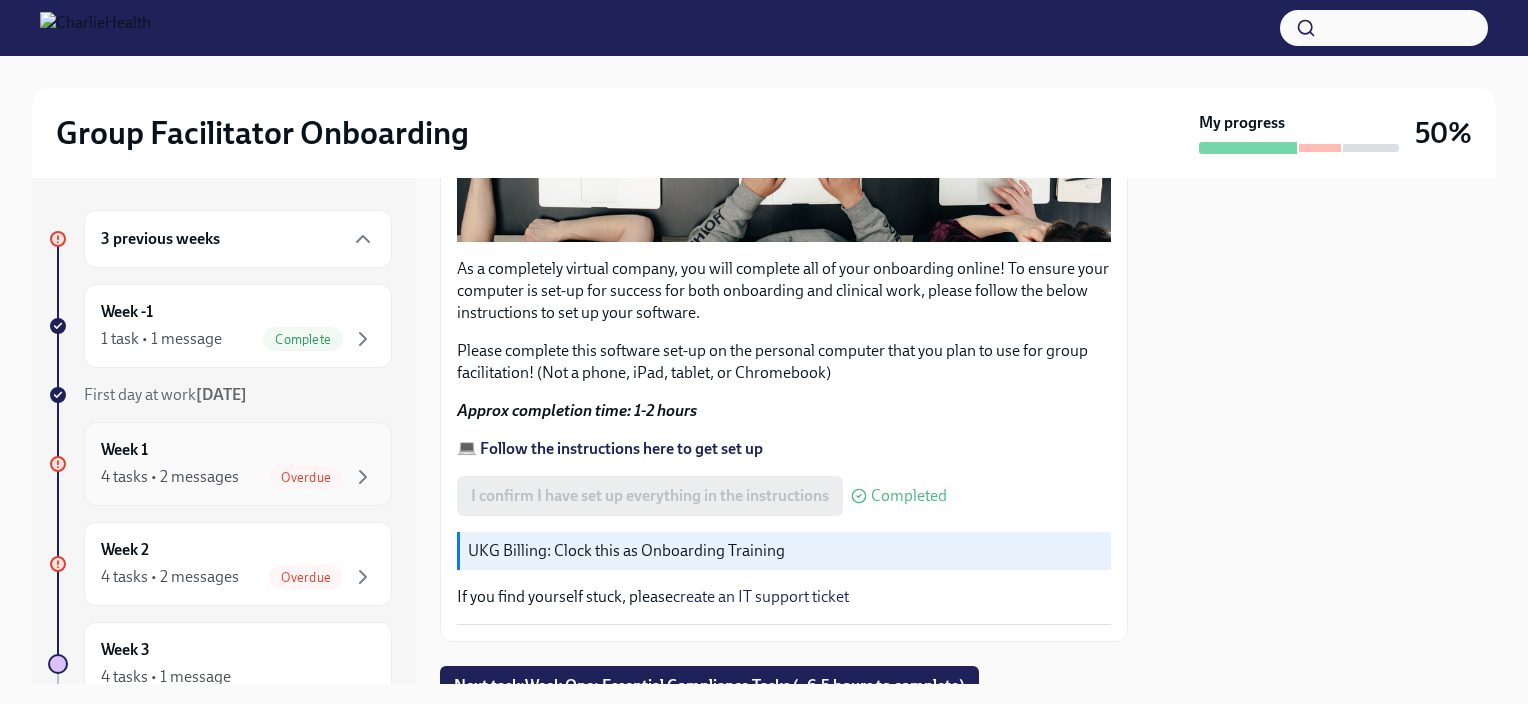click on "Week 1 4 tasks • 2 messages Overdue" at bounding box center [238, 464] 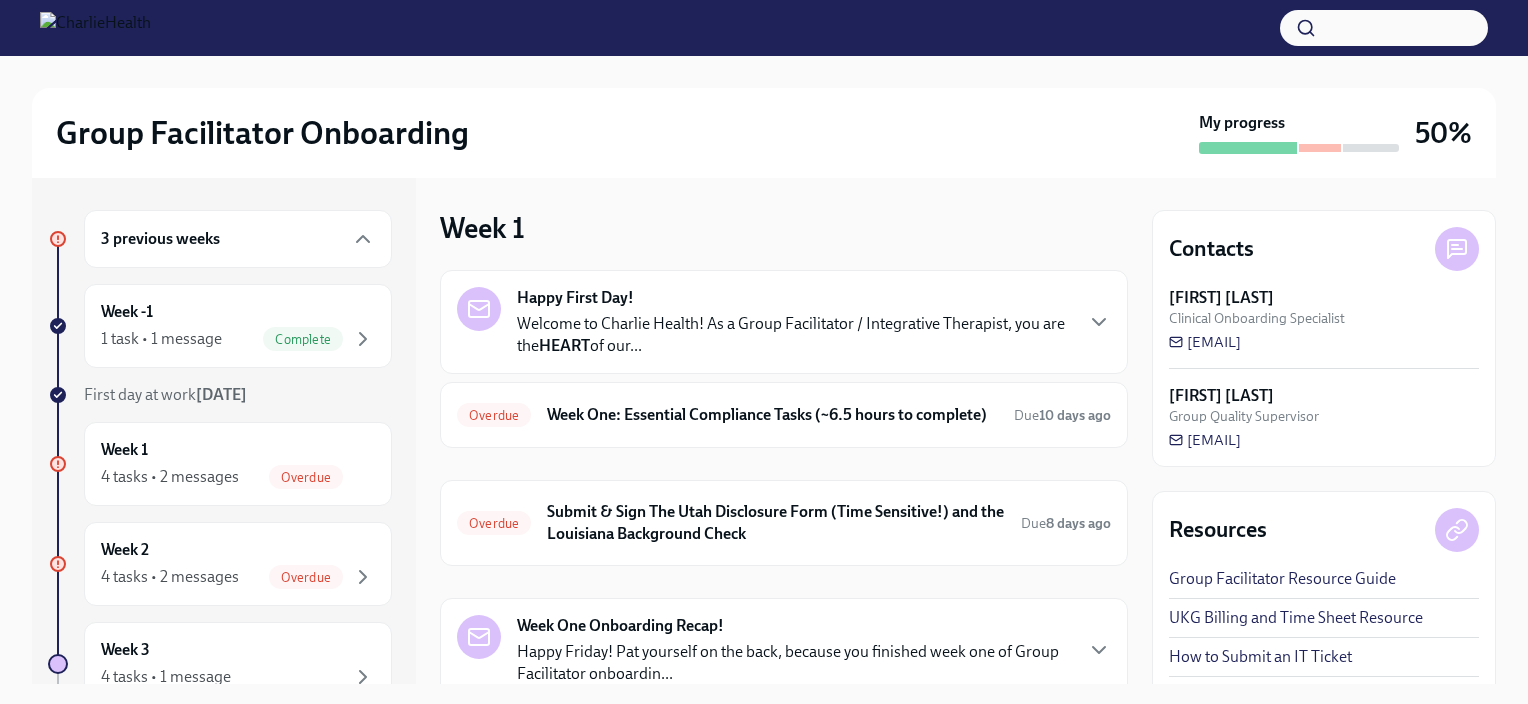 click on "Welcome to Charlie Health! As a Group Facilitator / Integrative Therapist, you are the  HEART  of our..." at bounding box center (794, 335) 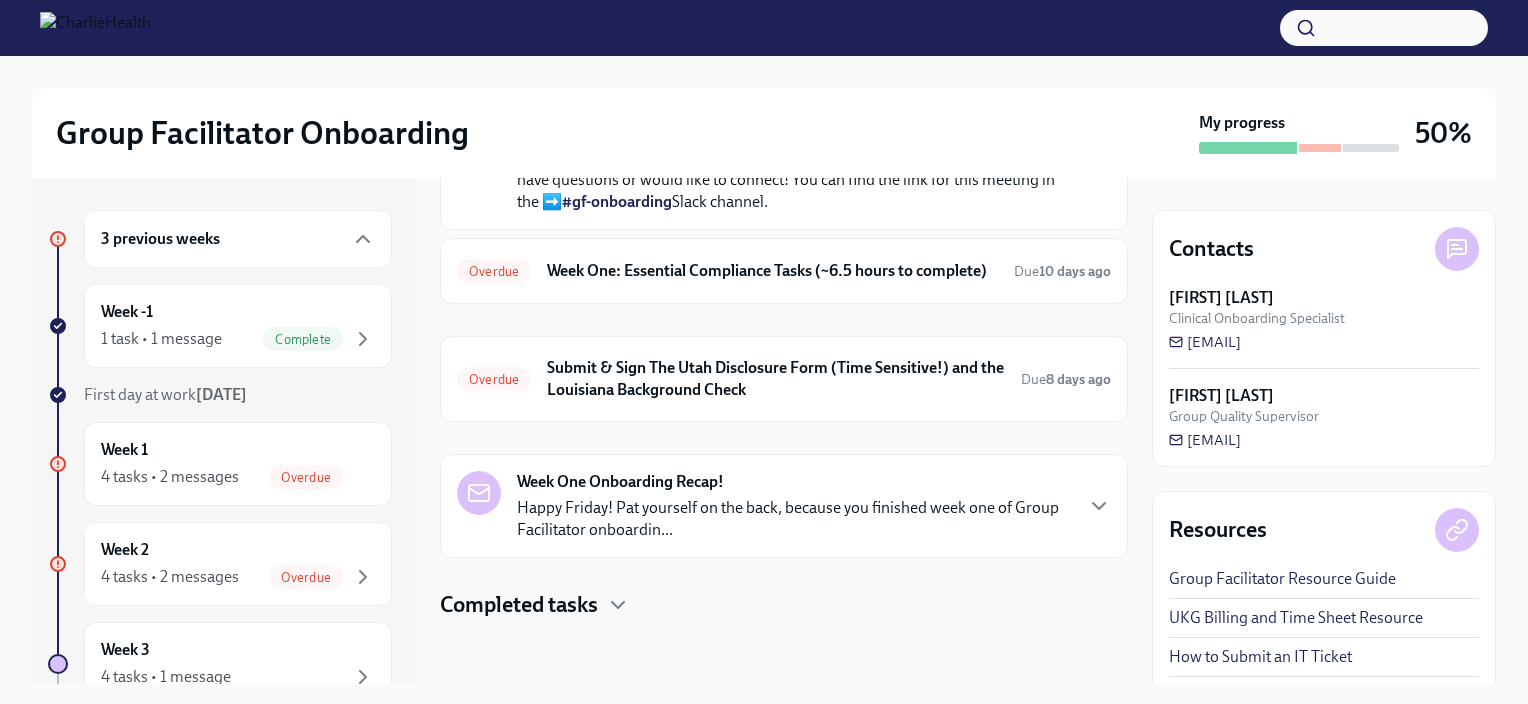 scroll, scrollTop: 842, scrollLeft: 0, axis: vertical 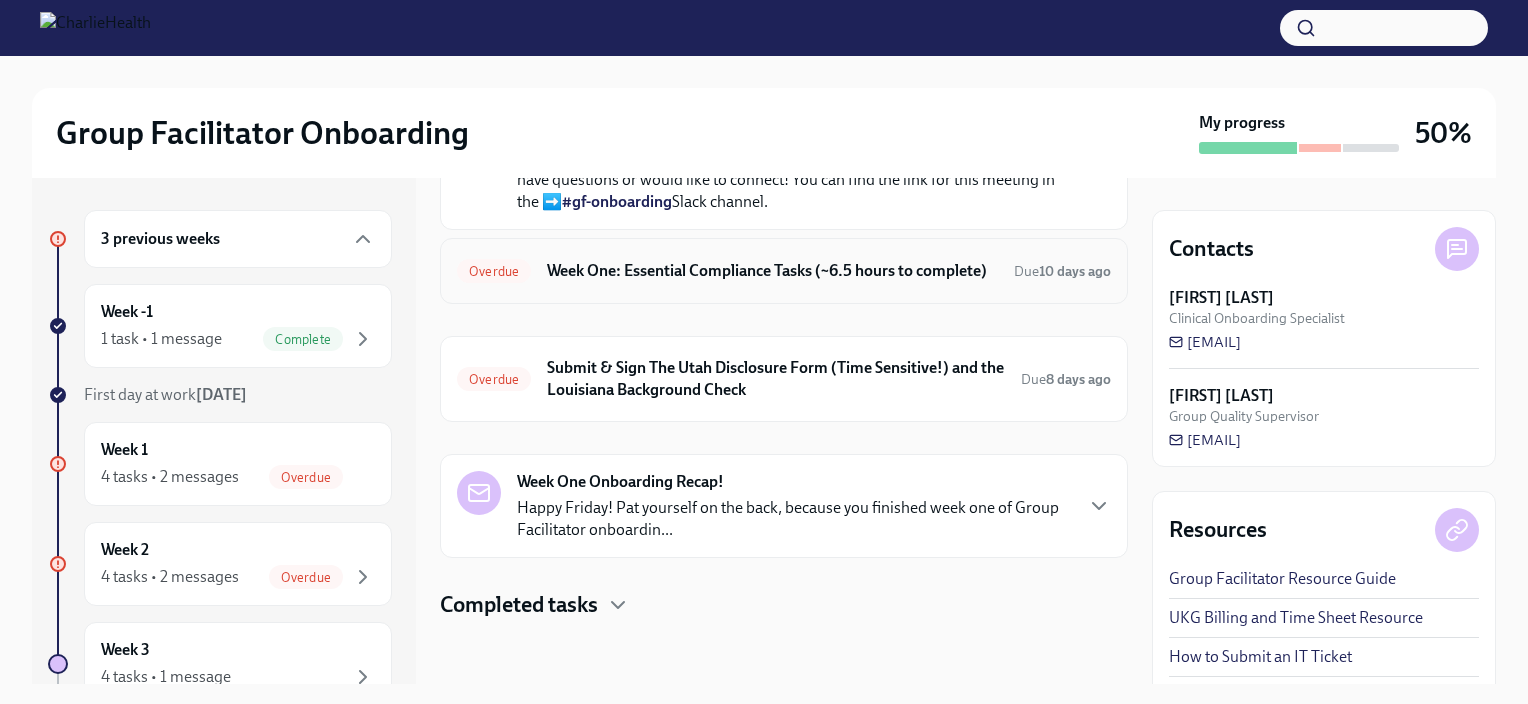 click on "Week One: Essential Compliance Tasks (~6.5 hours to complete)" at bounding box center (772, 271) 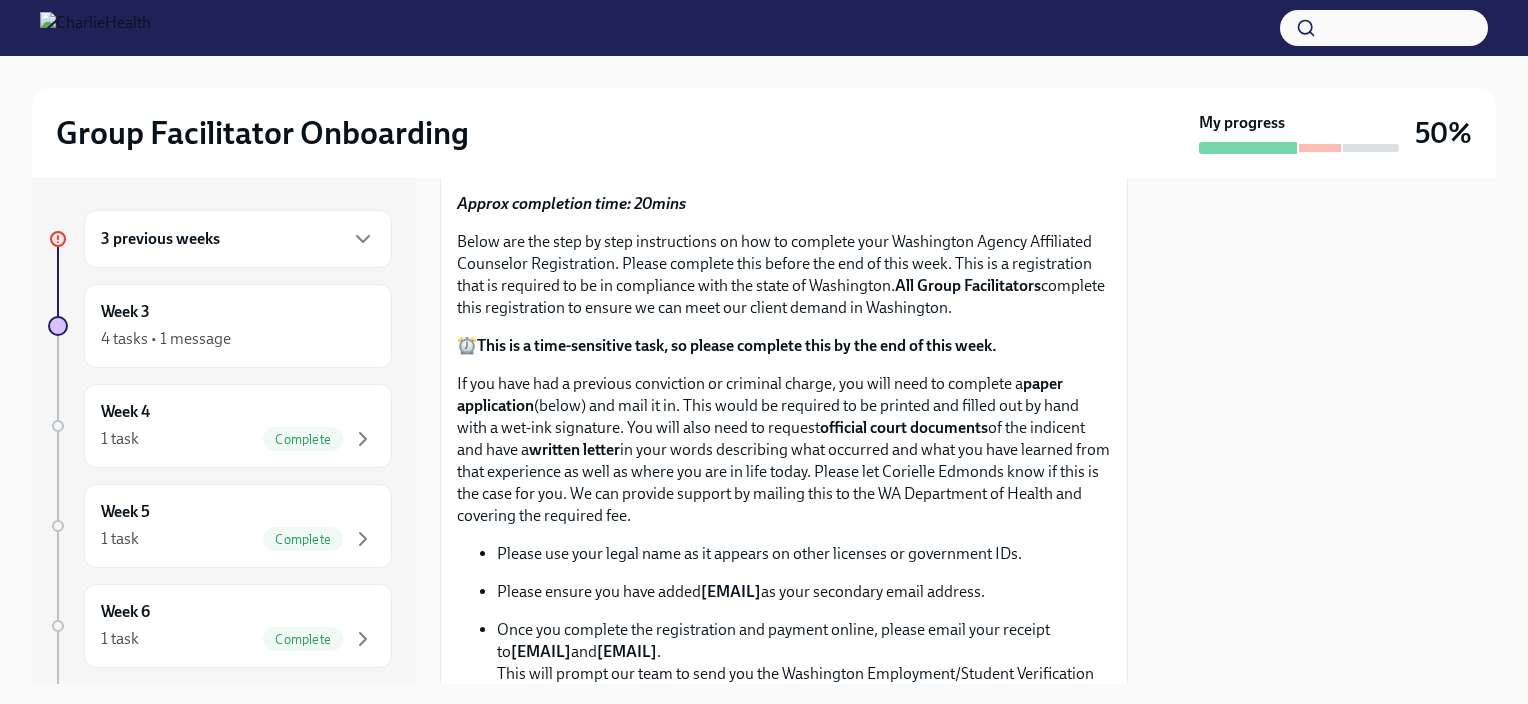 scroll, scrollTop: 0, scrollLeft: 0, axis: both 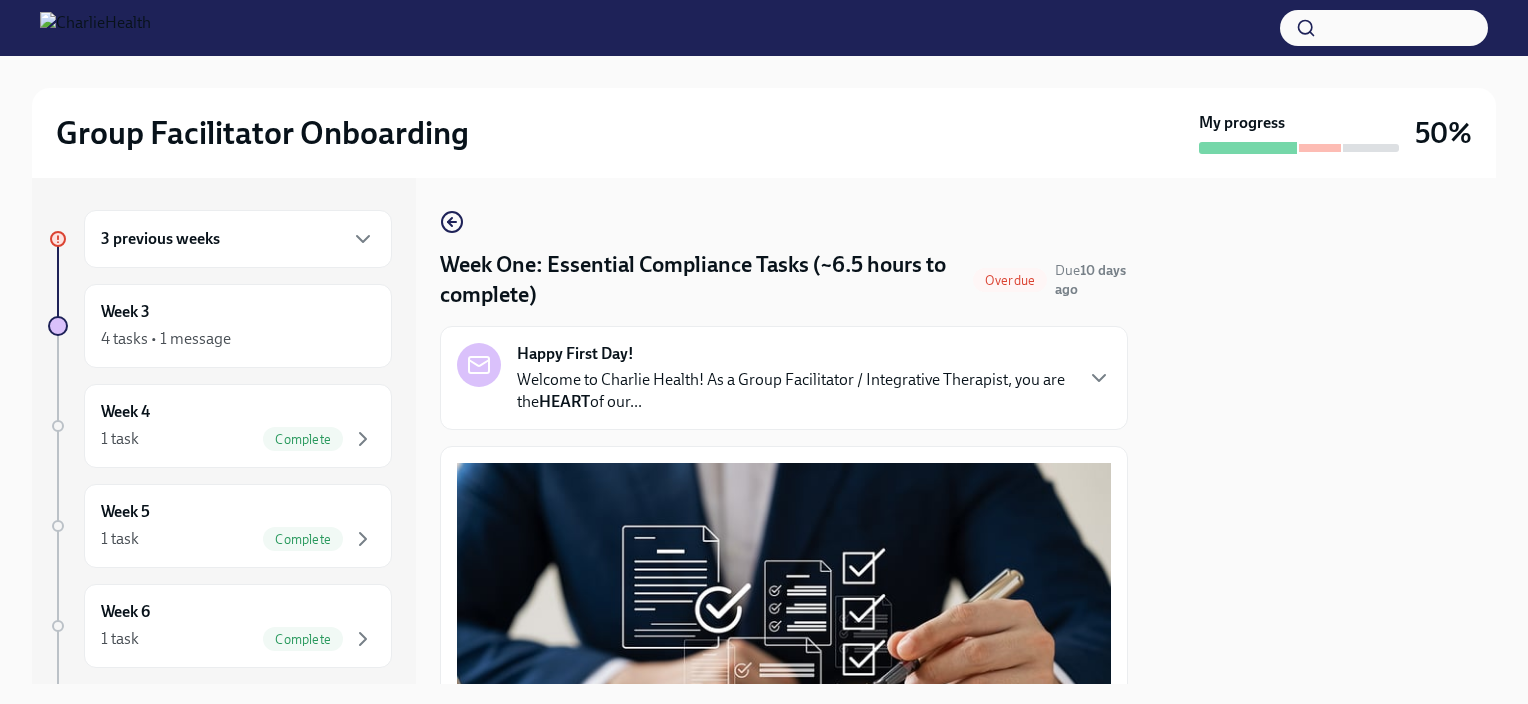 click on "3 previous weeks" at bounding box center [238, 239] 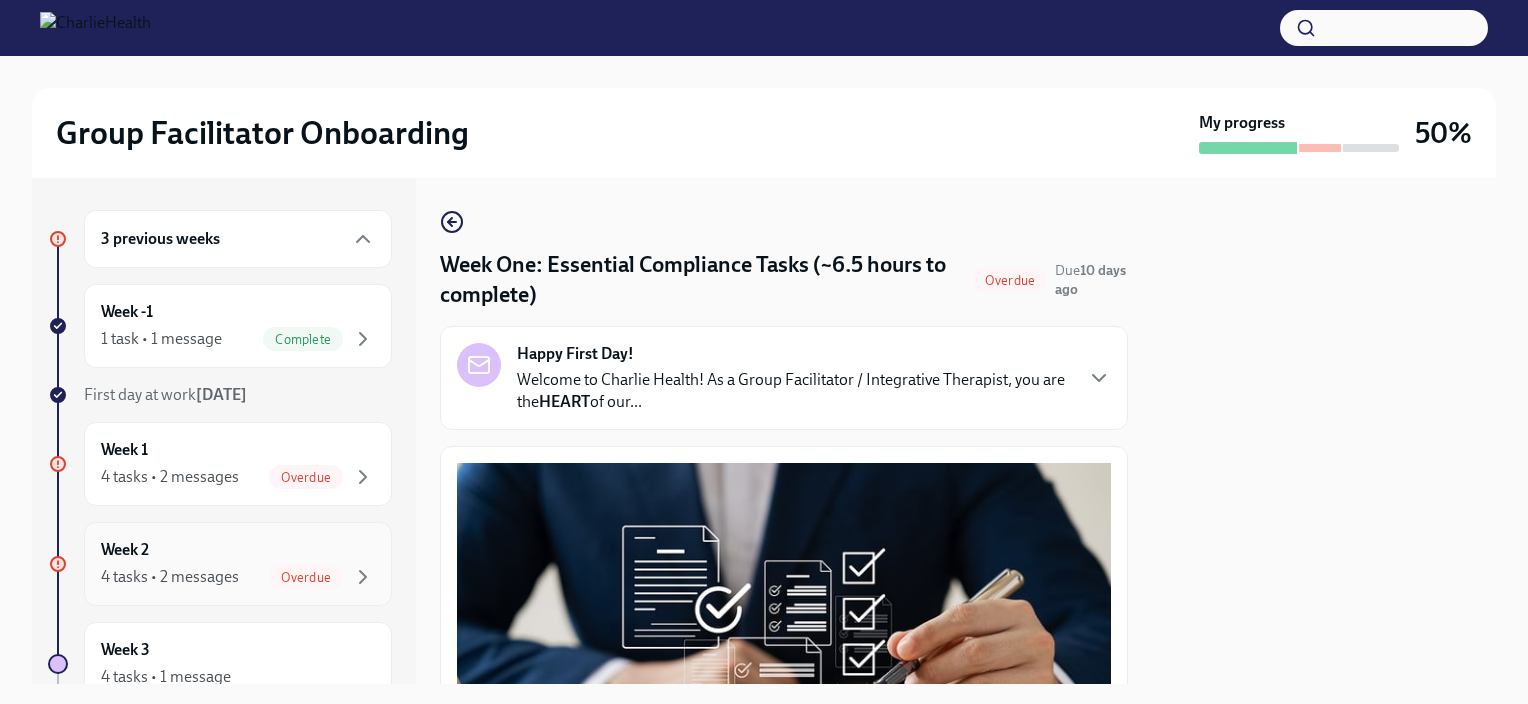 click on "Week 2 4 tasks • 2 messages Overdue" at bounding box center [238, 564] 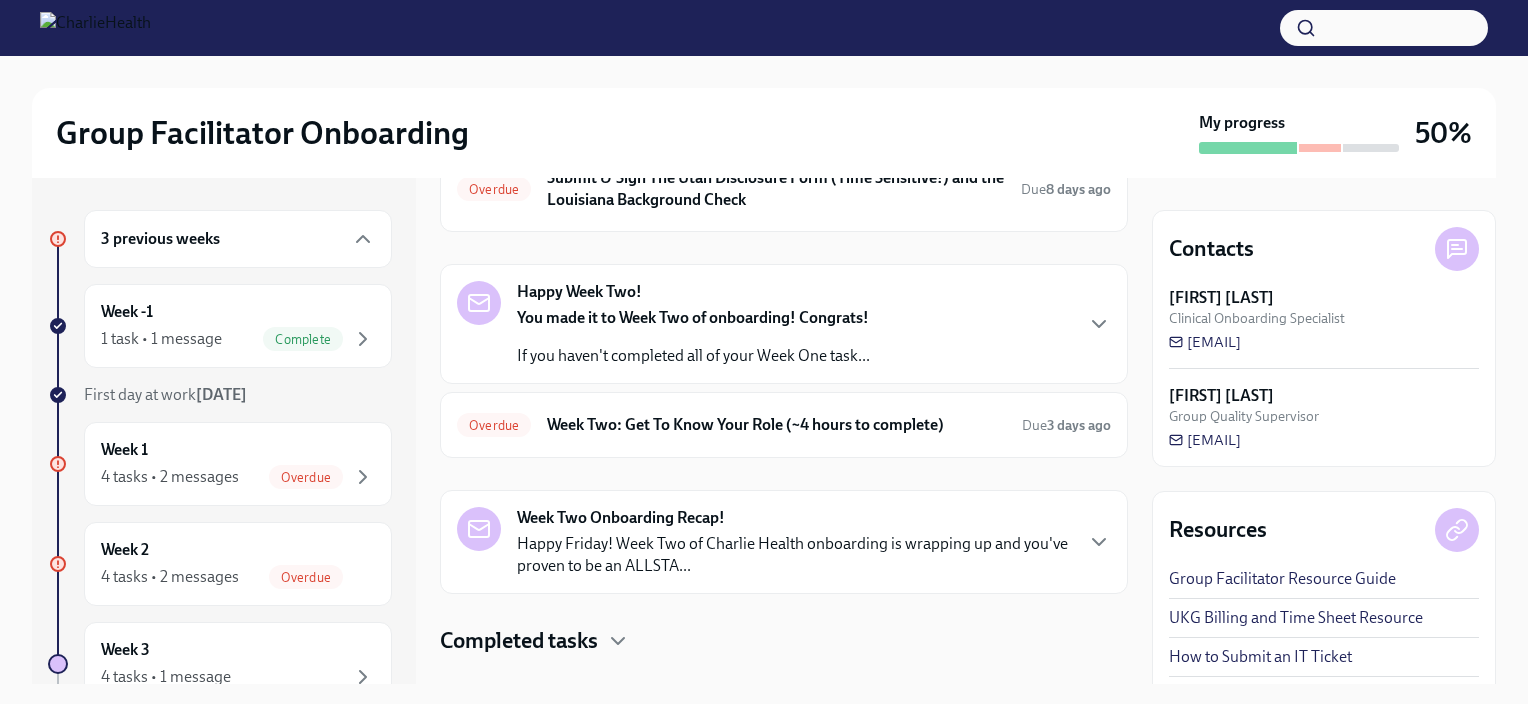 scroll, scrollTop: 132, scrollLeft: 0, axis: vertical 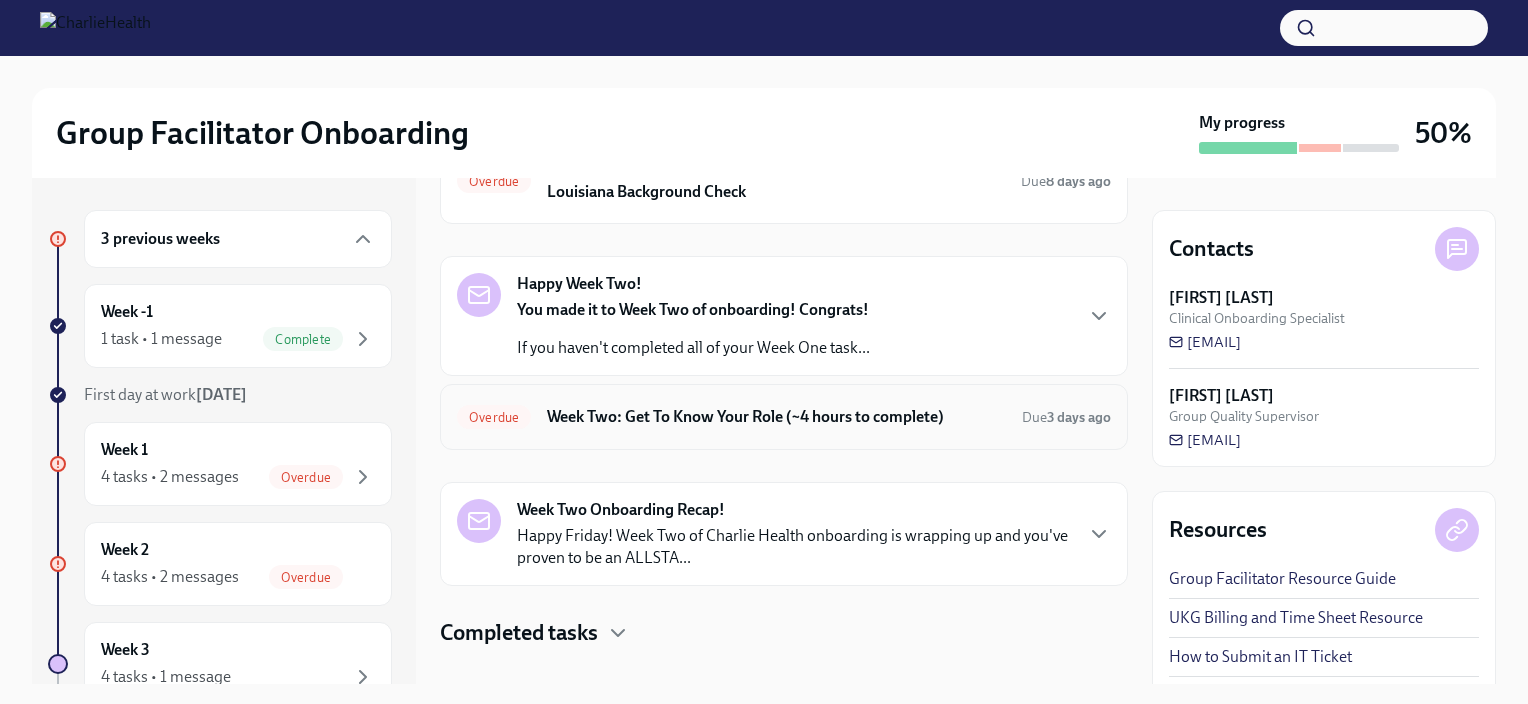 click on "Week Two: Get To Know Your Role (~4 hours to complete)" at bounding box center (776, 417) 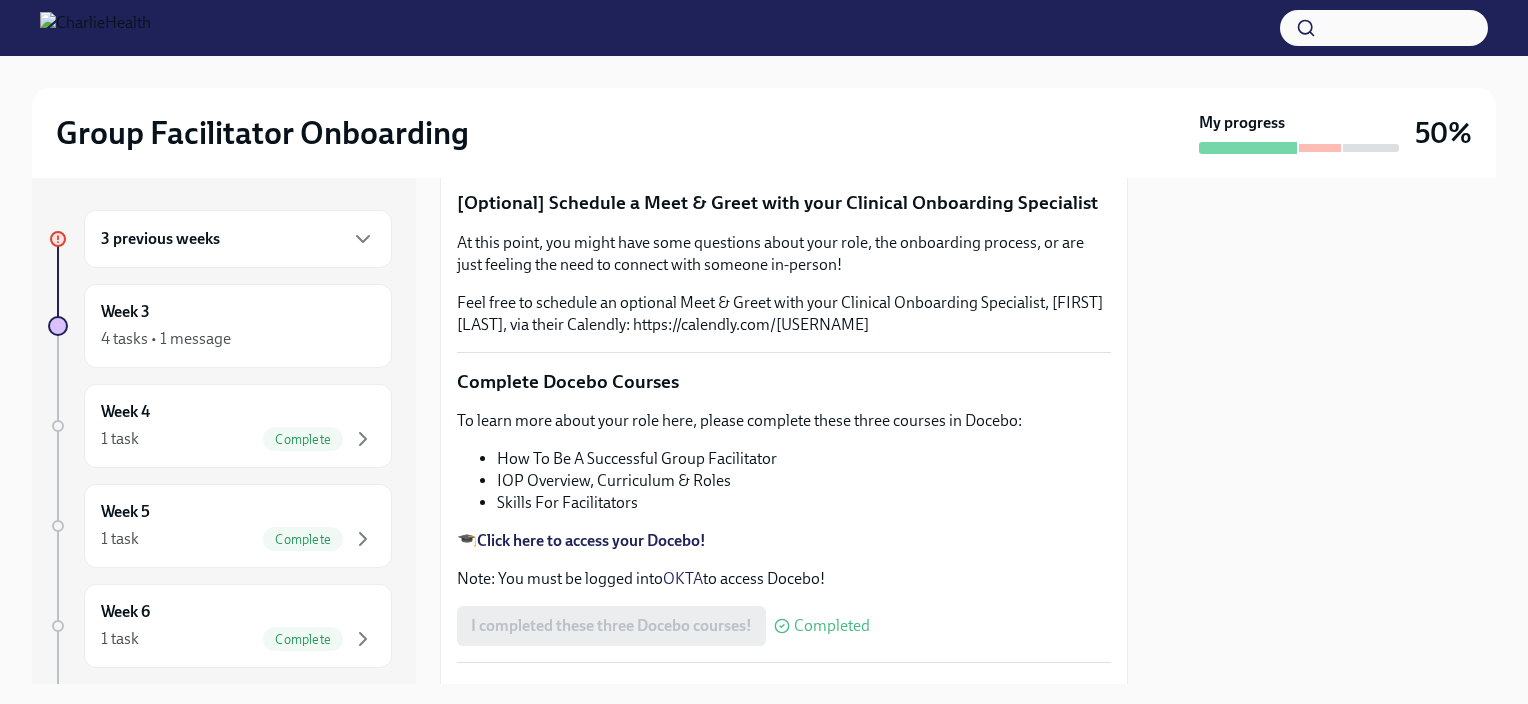 scroll, scrollTop: 0, scrollLeft: 0, axis: both 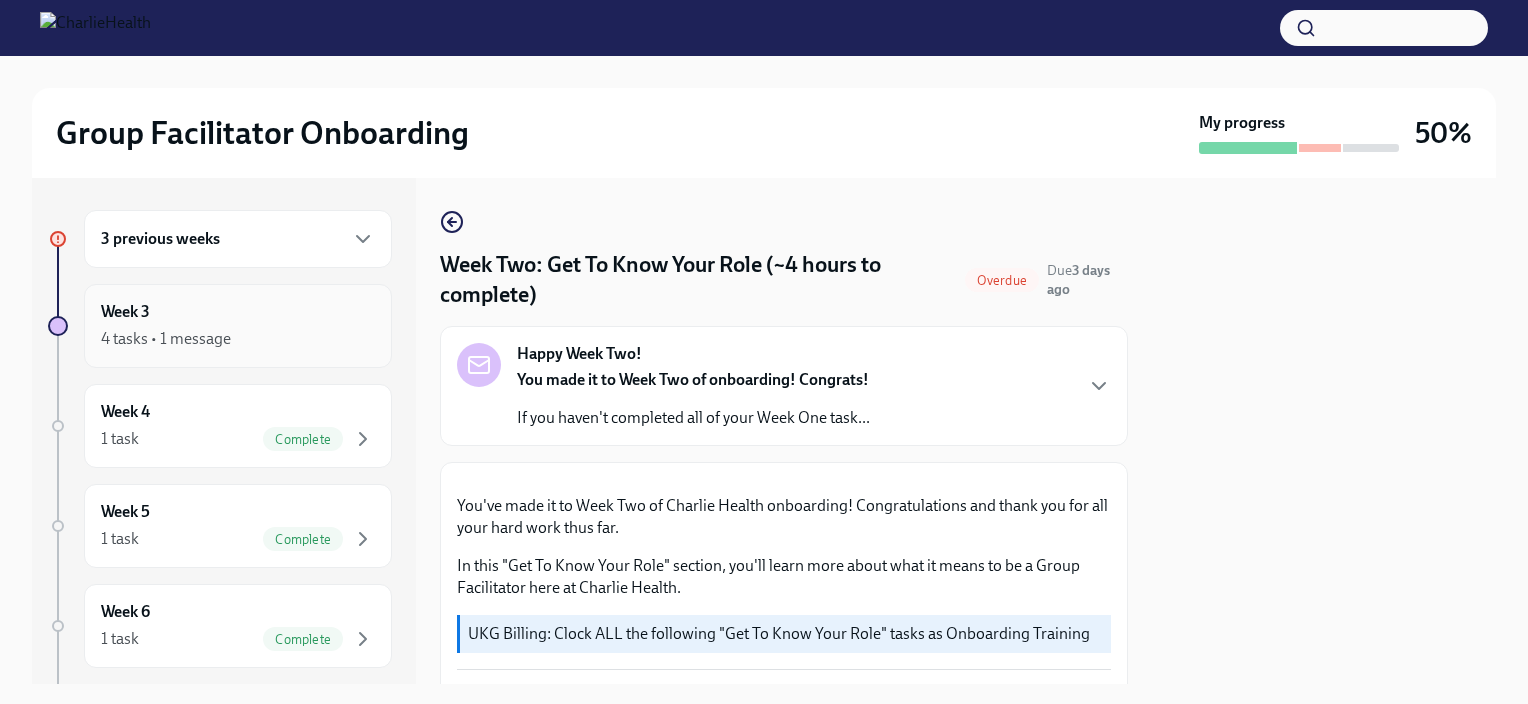 click on "4 tasks • 1 message" at bounding box center [166, 339] 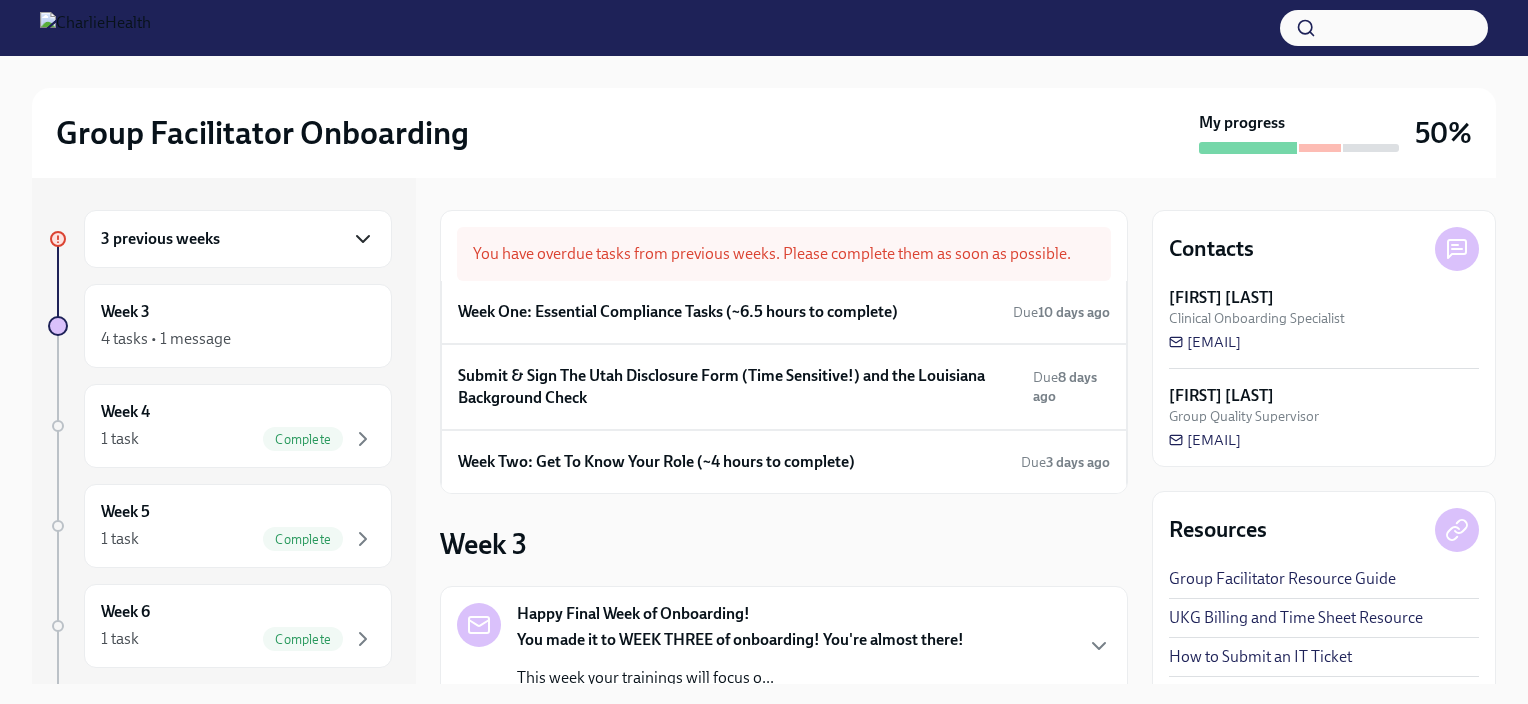 click 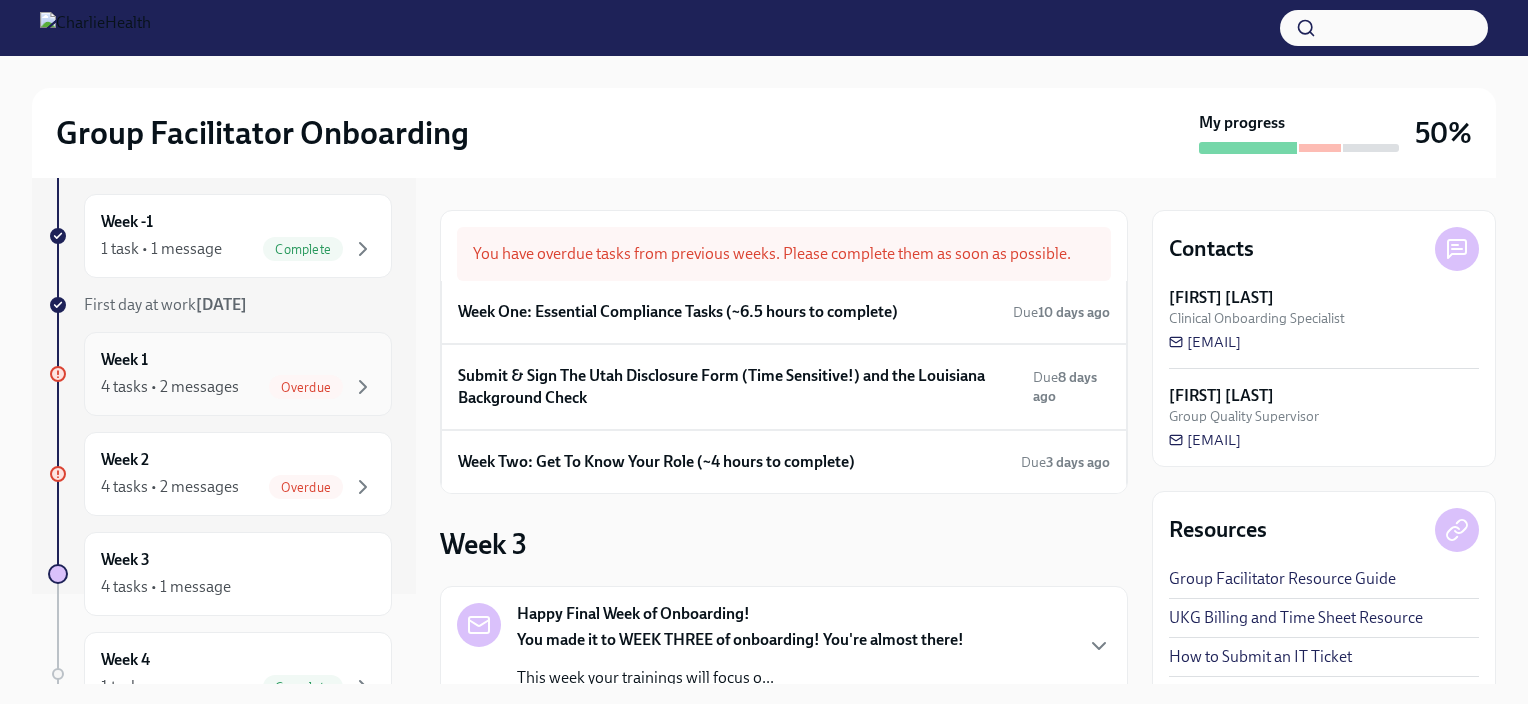 scroll, scrollTop: 92, scrollLeft: 0, axis: vertical 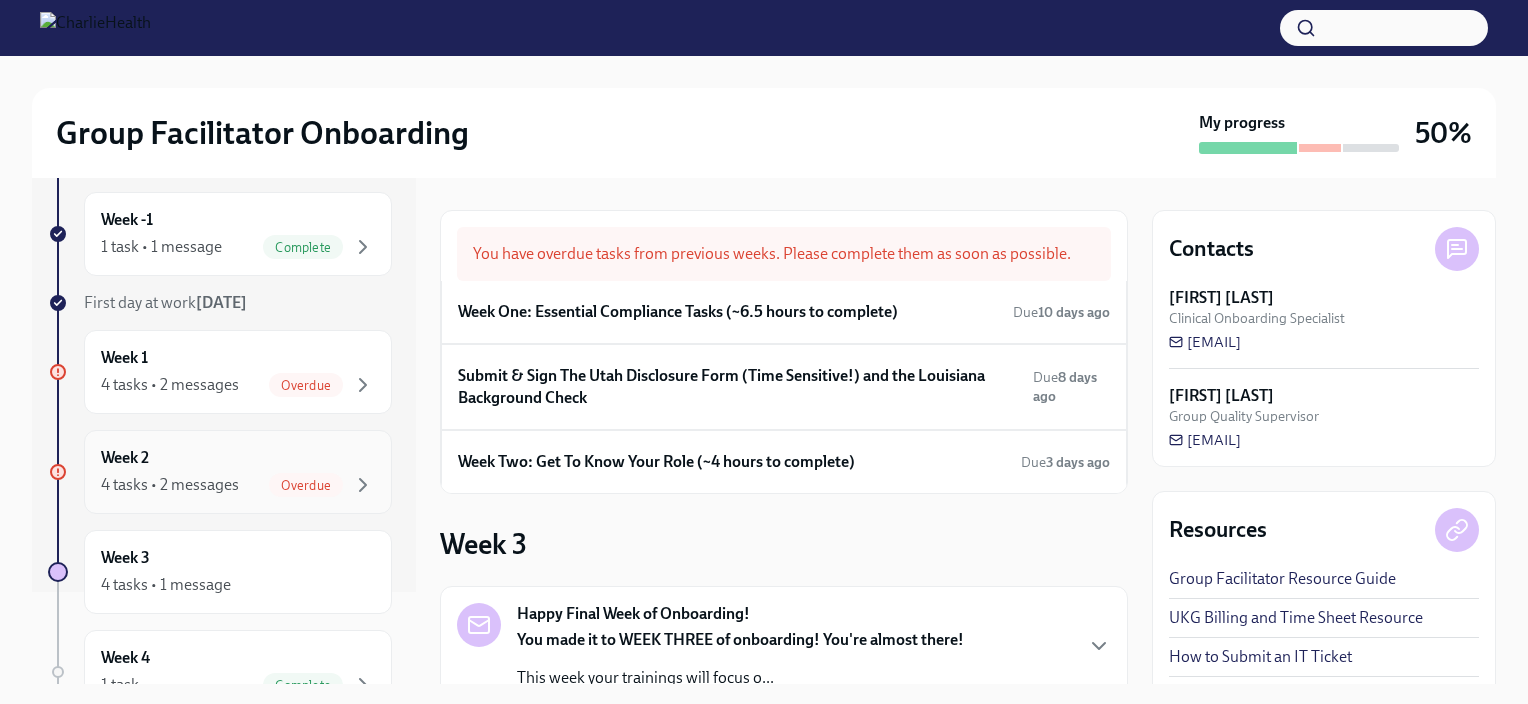 click on "Overdue" at bounding box center (306, 485) 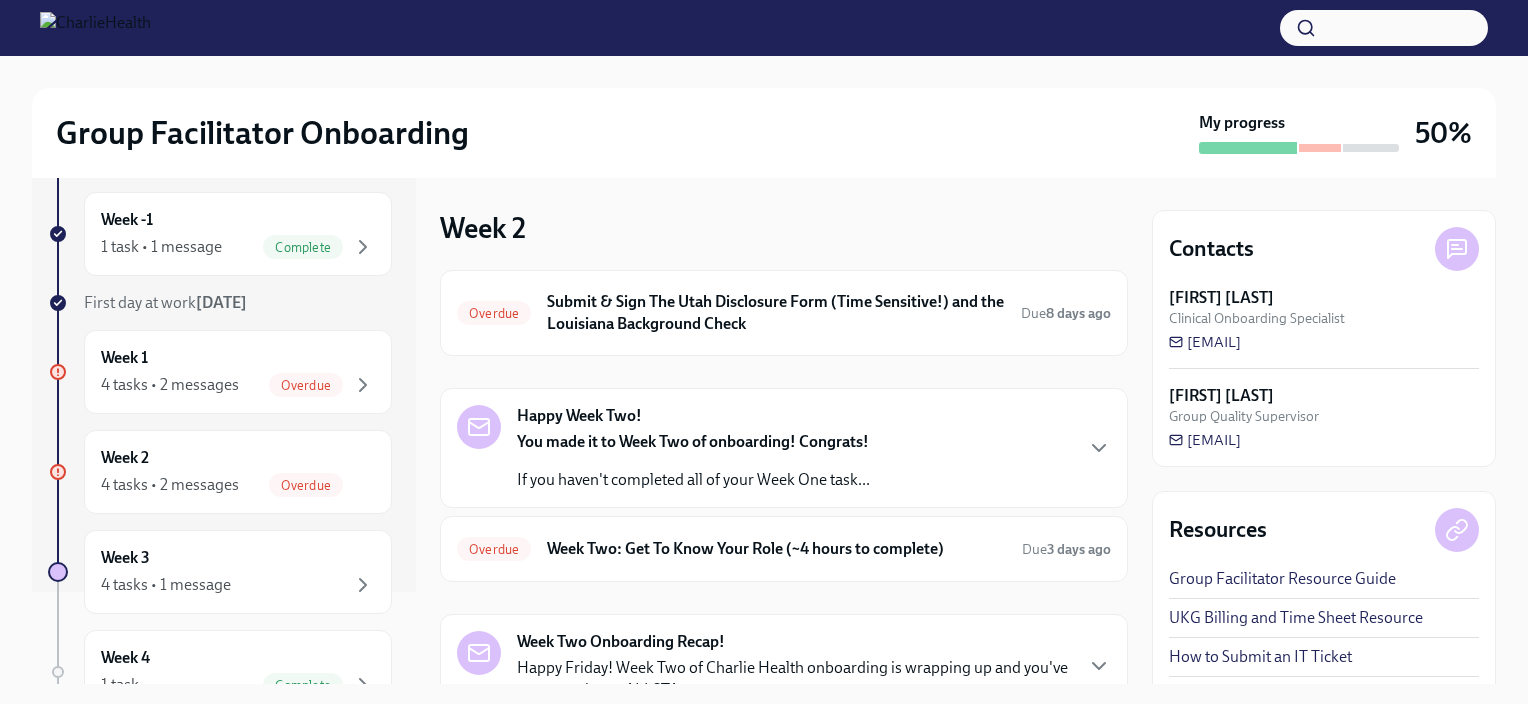 scroll, scrollTop: 158, scrollLeft: 0, axis: vertical 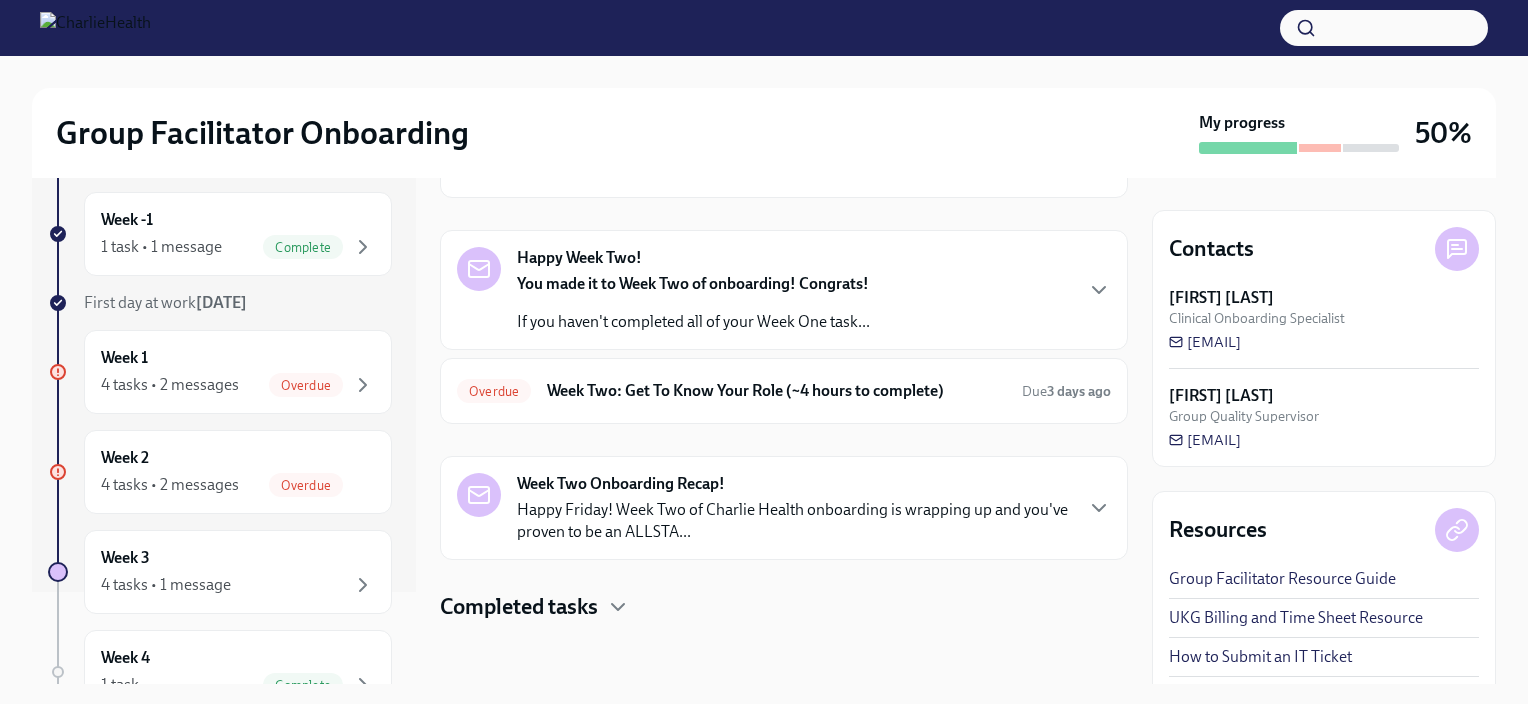 click on "Happy Friday! Week Two of Charlie Health onboarding is wrapping up and you've proven to be an ALLSTA..." at bounding box center (794, 521) 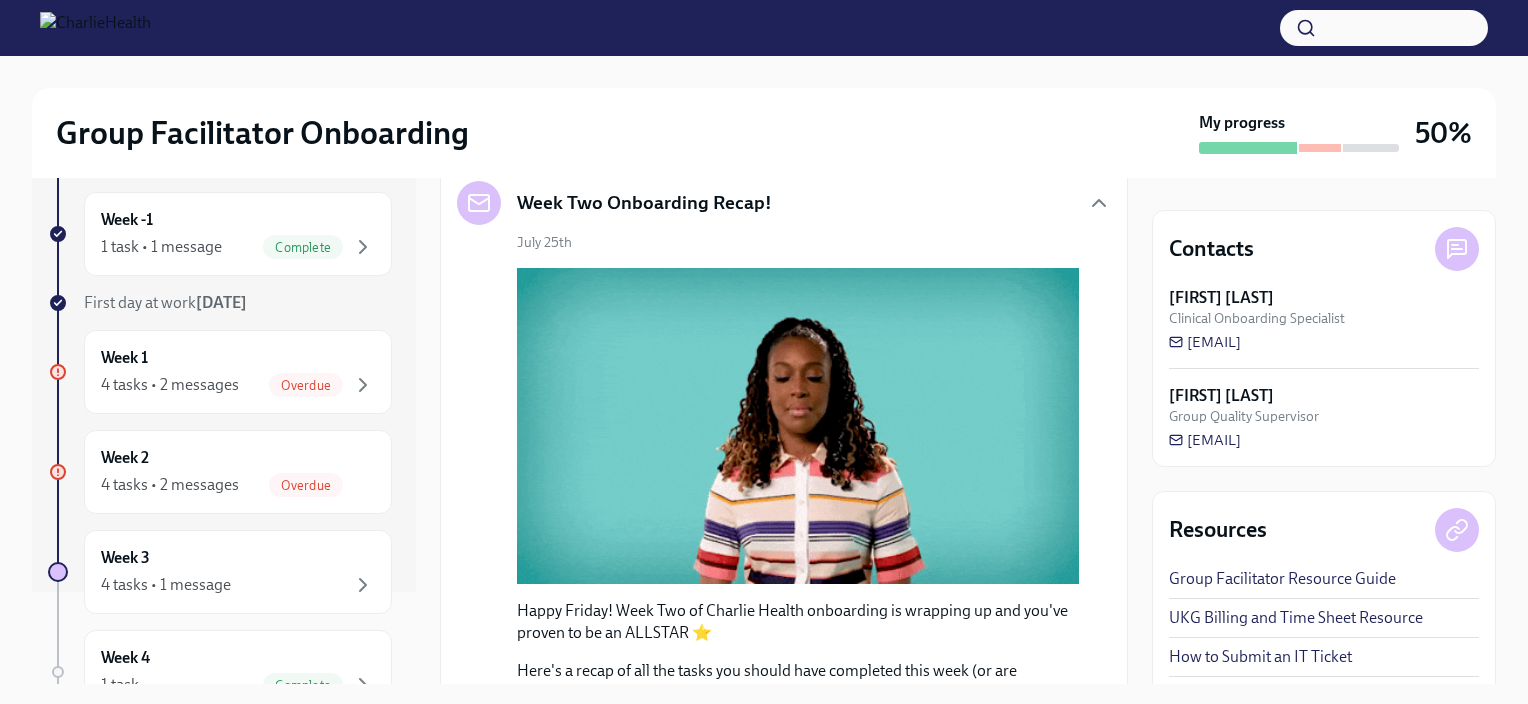 scroll, scrollTop: 1091, scrollLeft: 0, axis: vertical 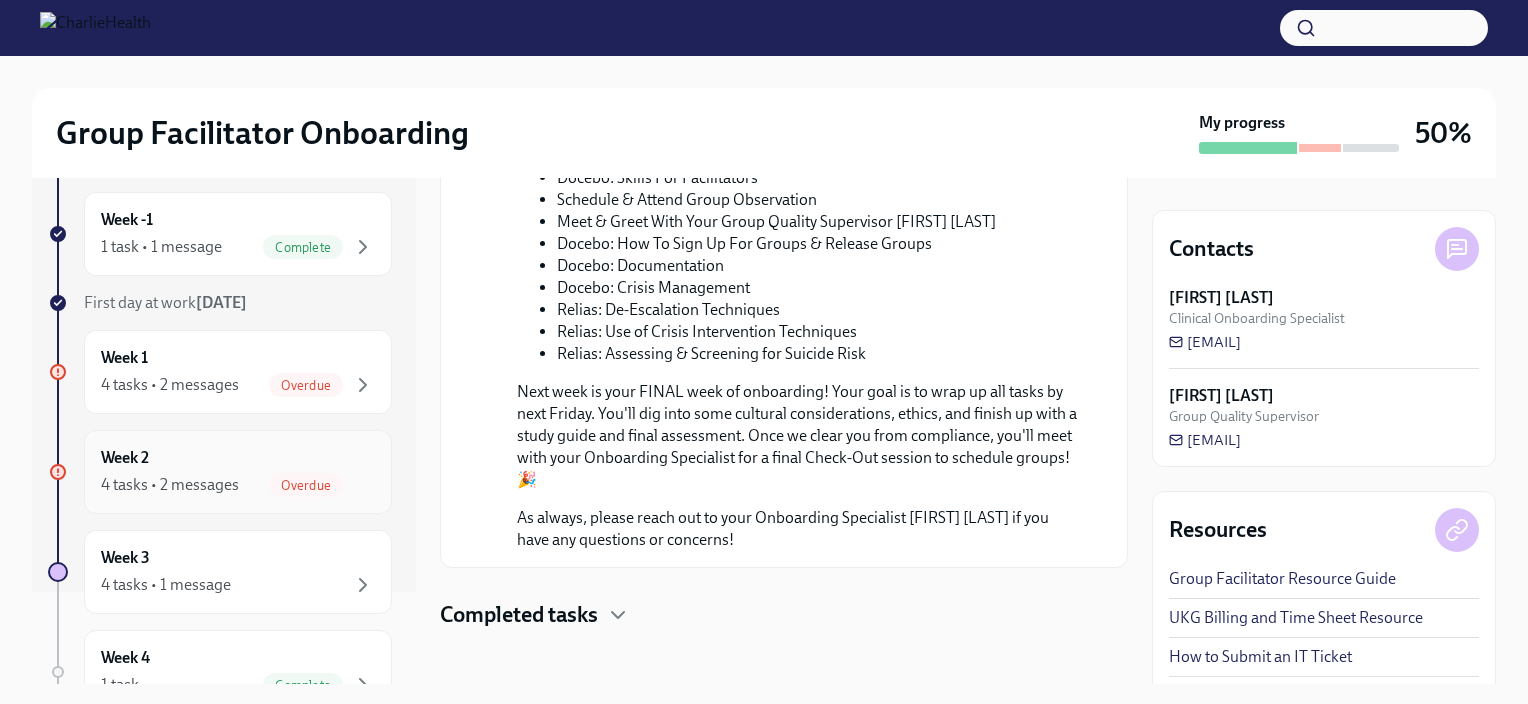 click on "Overdue" at bounding box center (306, 485) 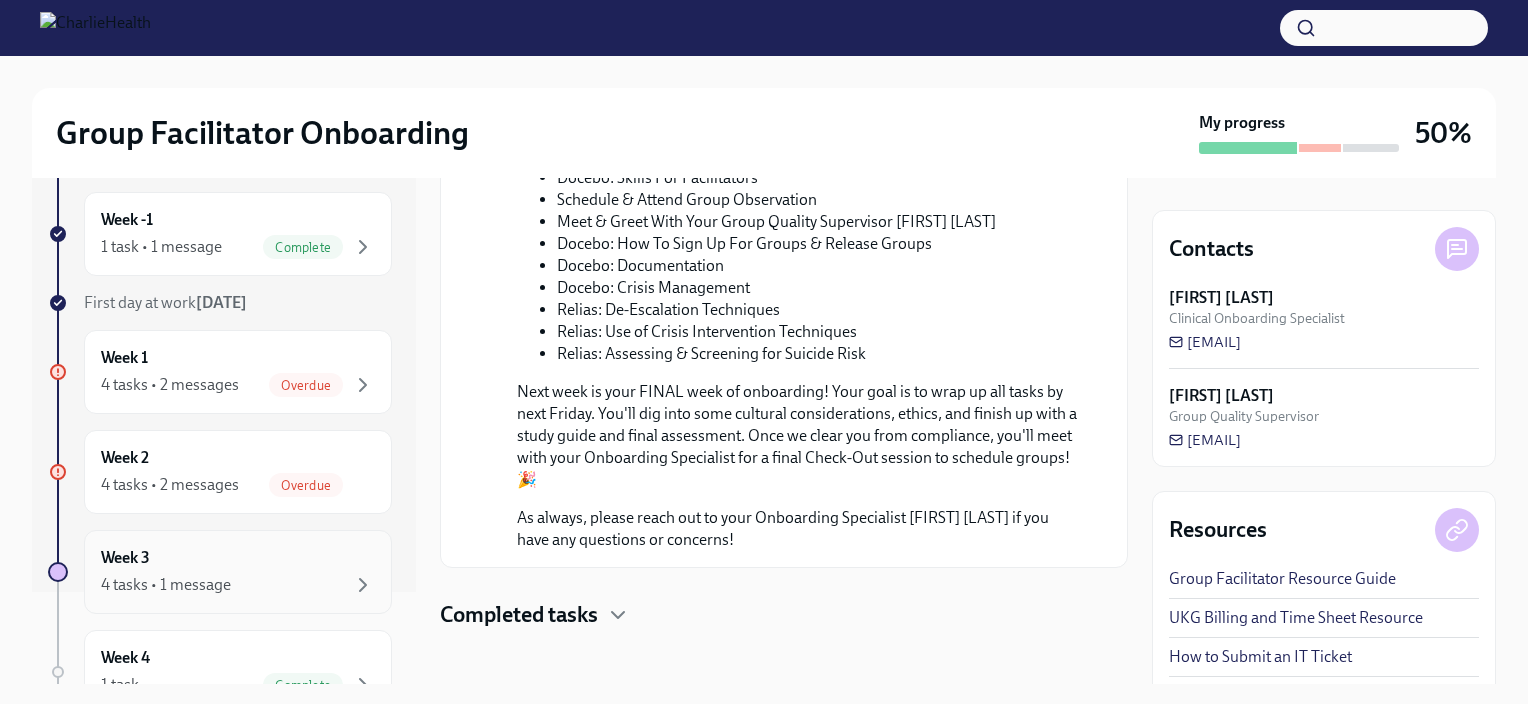 click on "Week 3 4 tasks • 1 message" at bounding box center [238, 572] 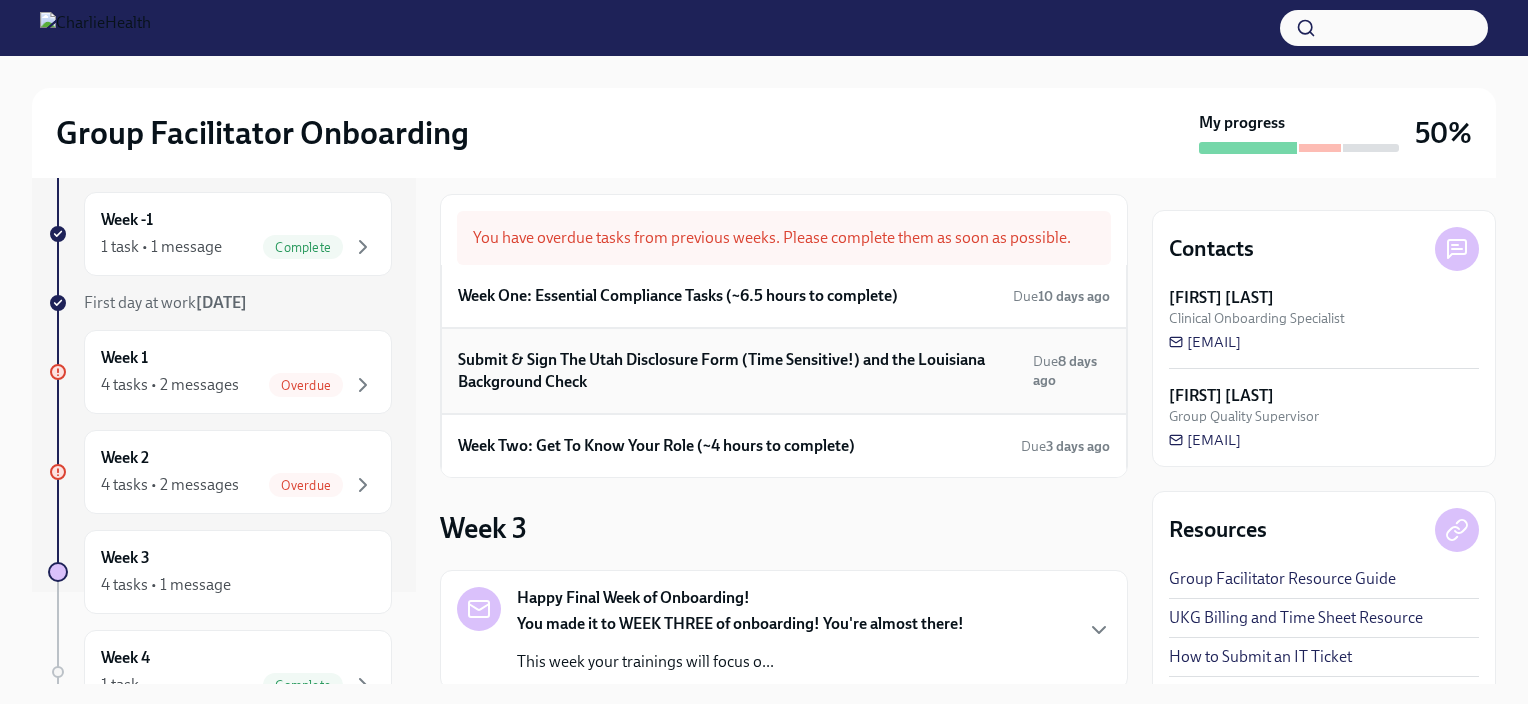 scroll, scrollTop: 220, scrollLeft: 0, axis: vertical 